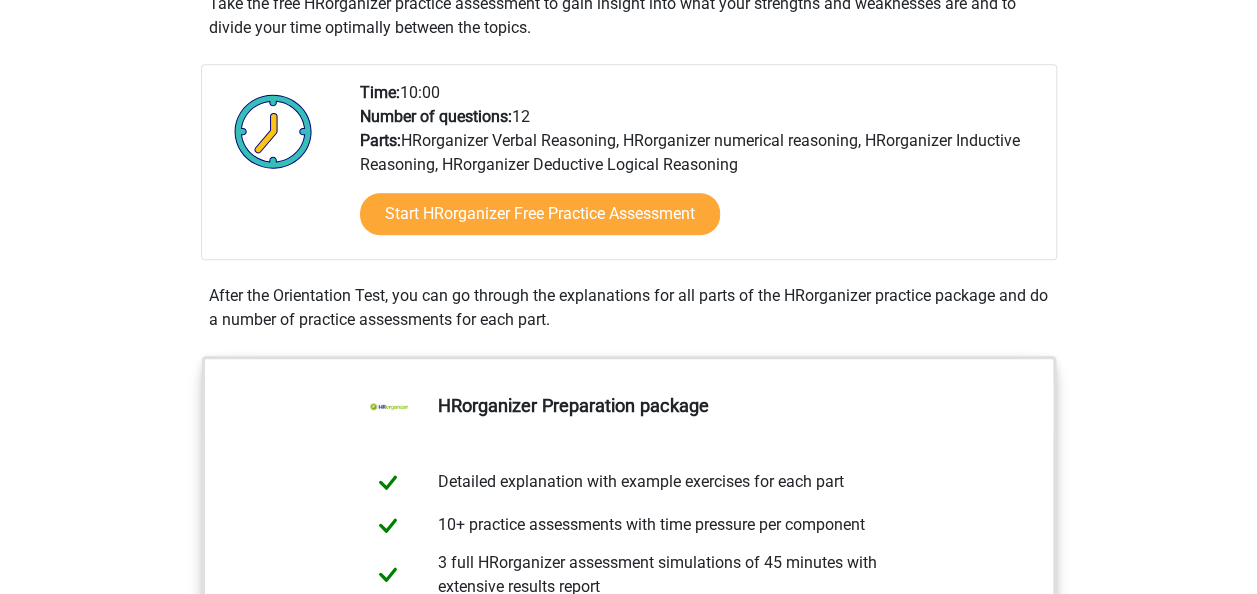 scroll, scrollTop: 425, scrollLeft: 0, axis: vertical 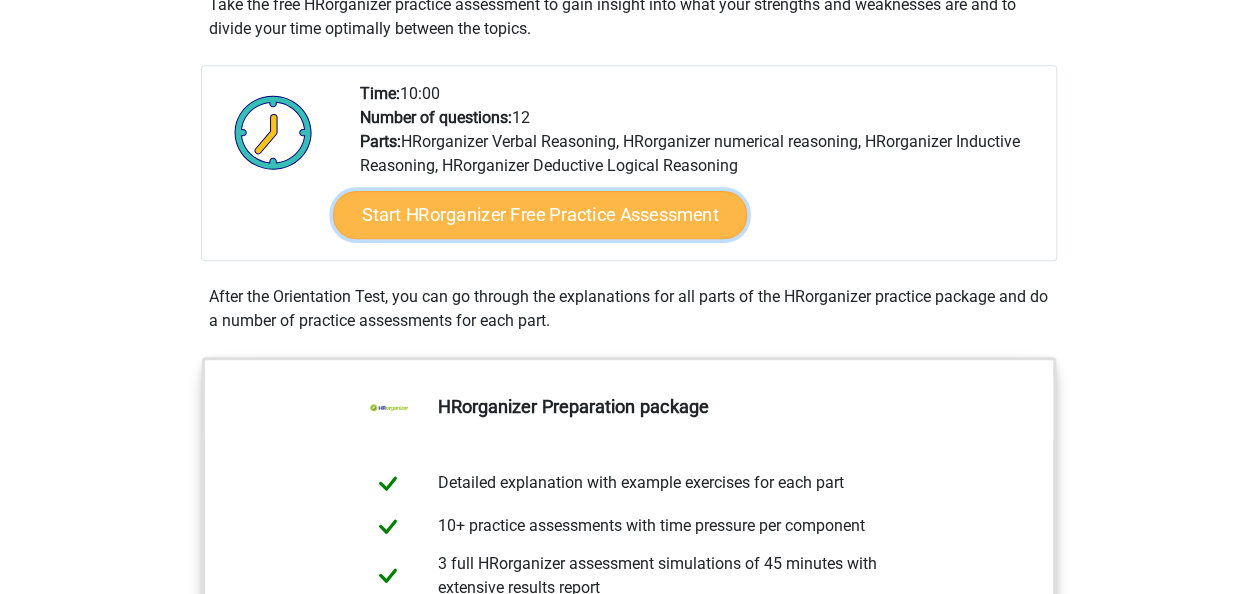 click on "Start HRorganizer Free Practice Assessment" at bounding box center [540, 215] 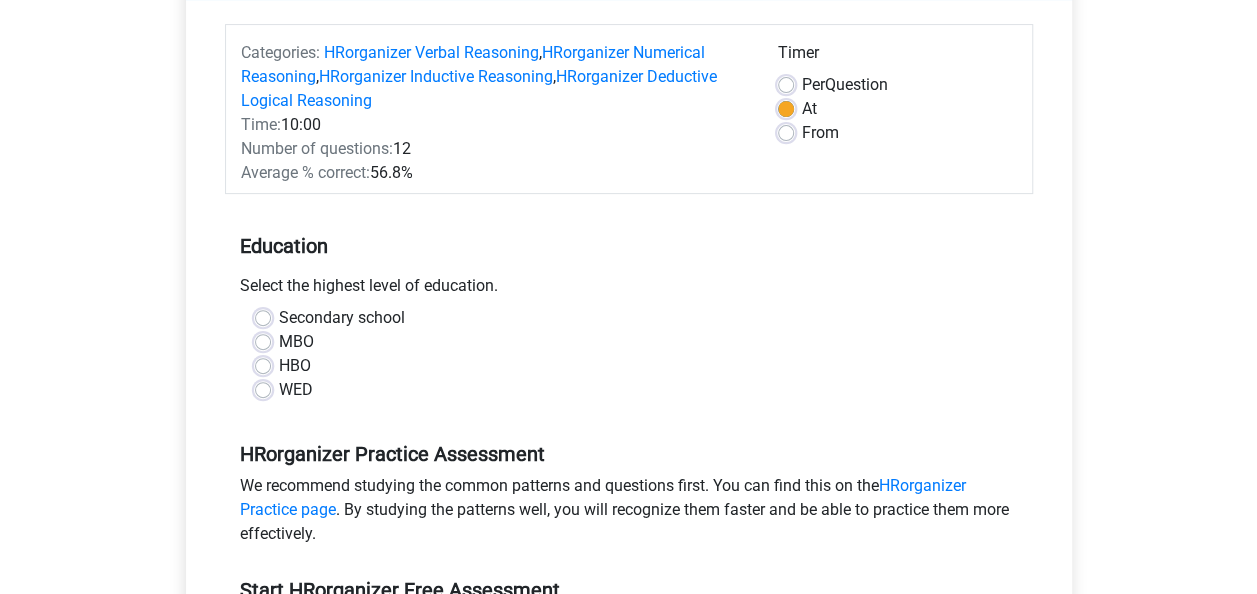scroll, scrollTop: 307, scrollLeft: 0, axis: vertical 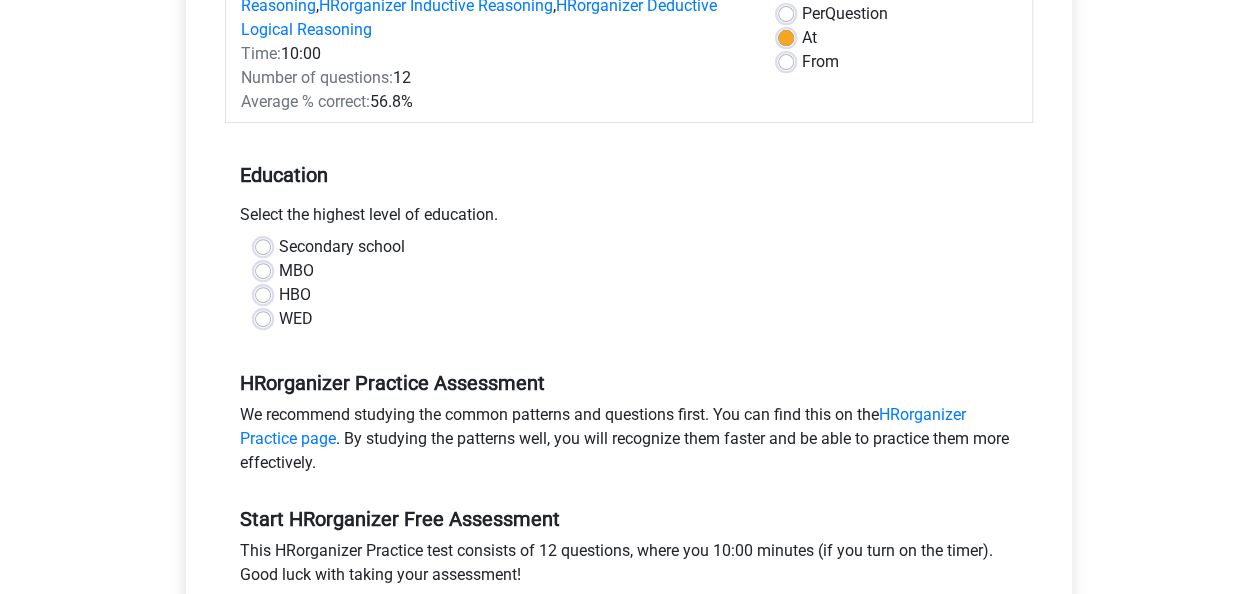 click on "HBO" at bounding box center (295, 295) 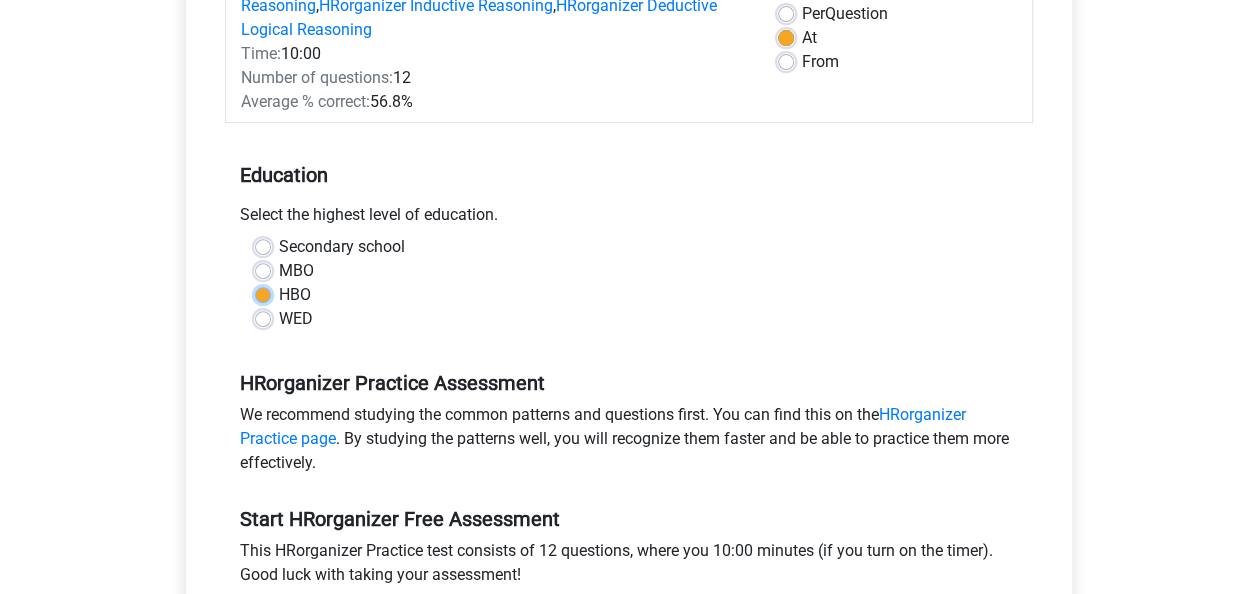 click on "HBO" at bounding box center (263, 293) 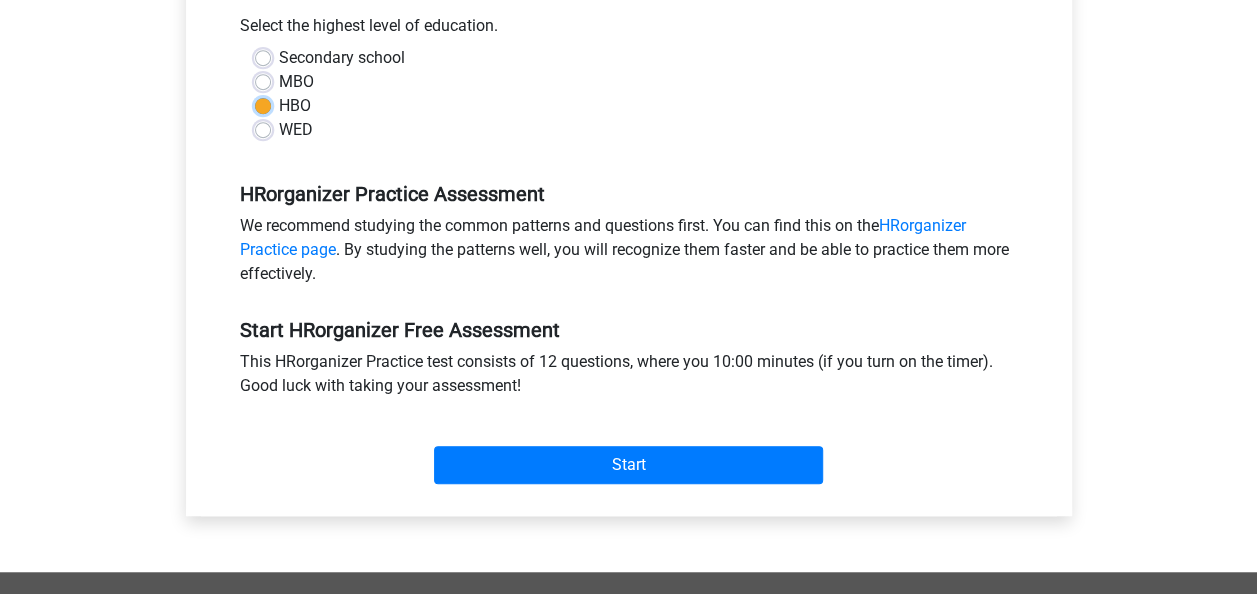 scroll, scrollTop: 497, scrollLeft: 0, axis: vertical 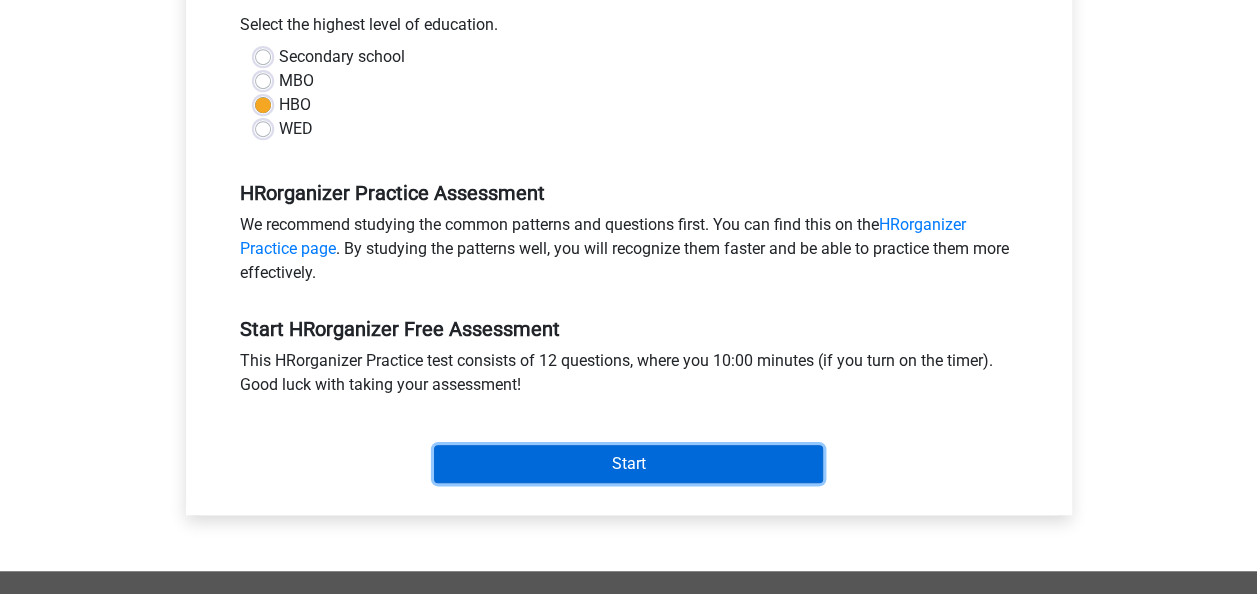 click on "Start" at bounding box center [628, 464] 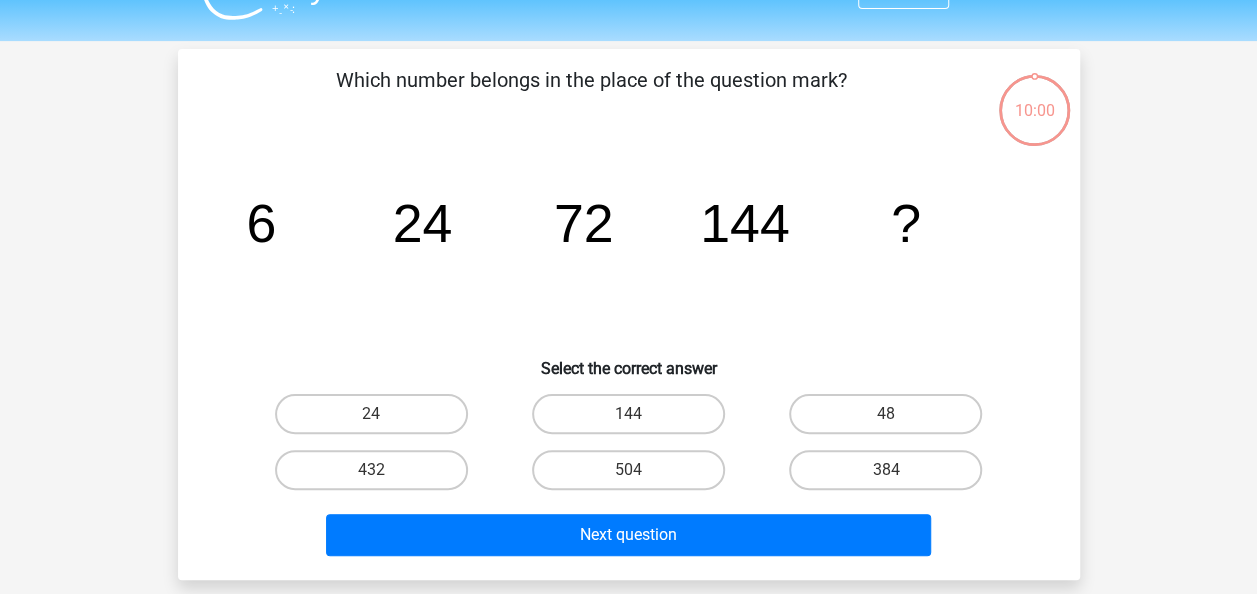 scroll, scrollTop: 44, scrollLeft: 0, axis: vertical 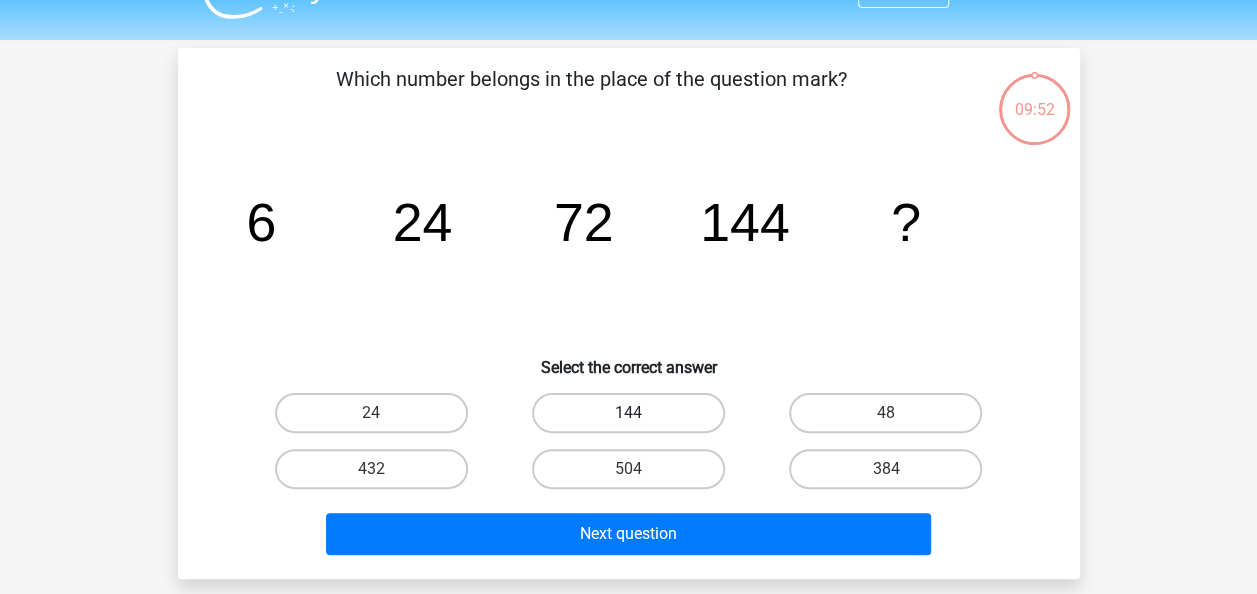 click on "144" at bounding box center (628, 413) 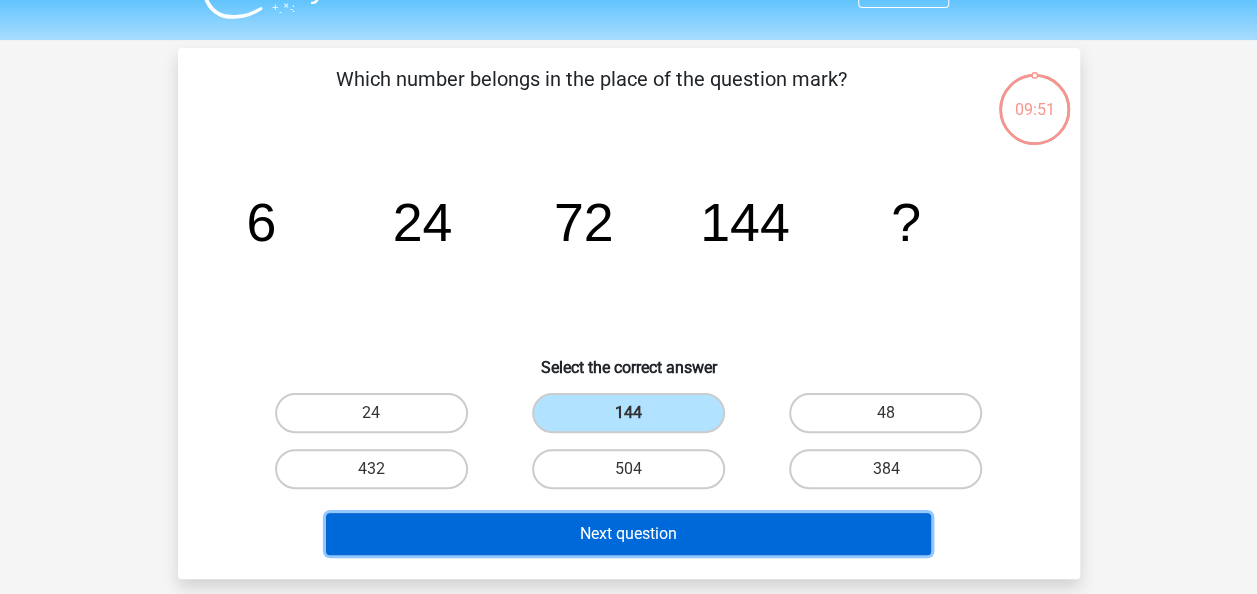 click on "Next question" at bounding box center [628, 534] 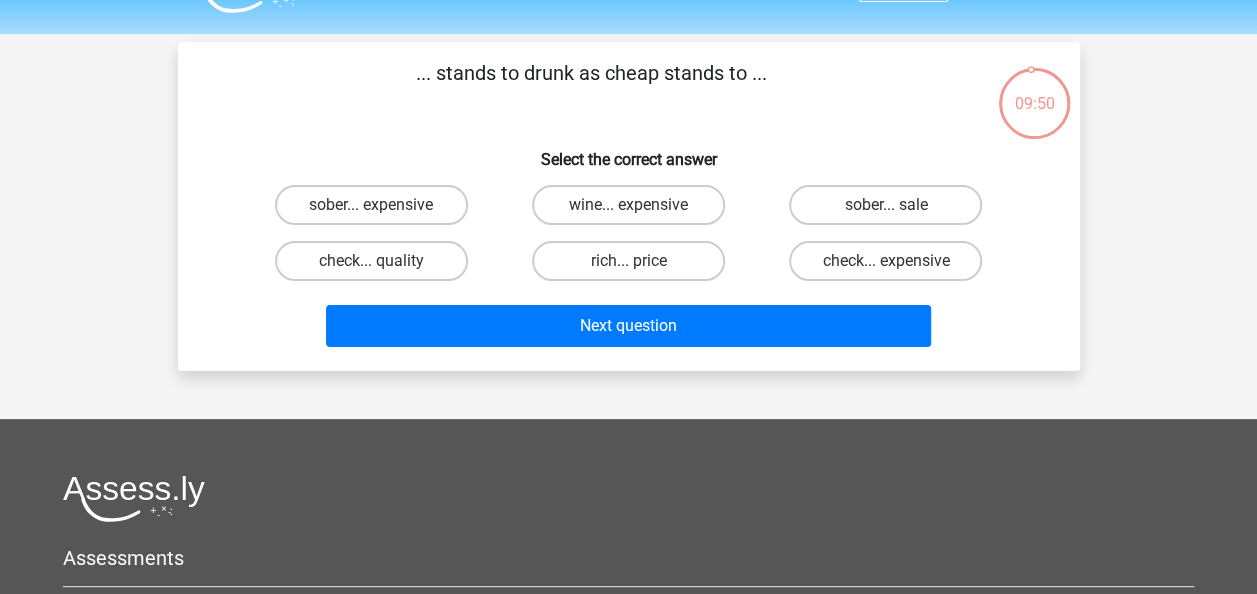 scroll, scrollTop: 49, scrollLeft: 0, axis: vertical 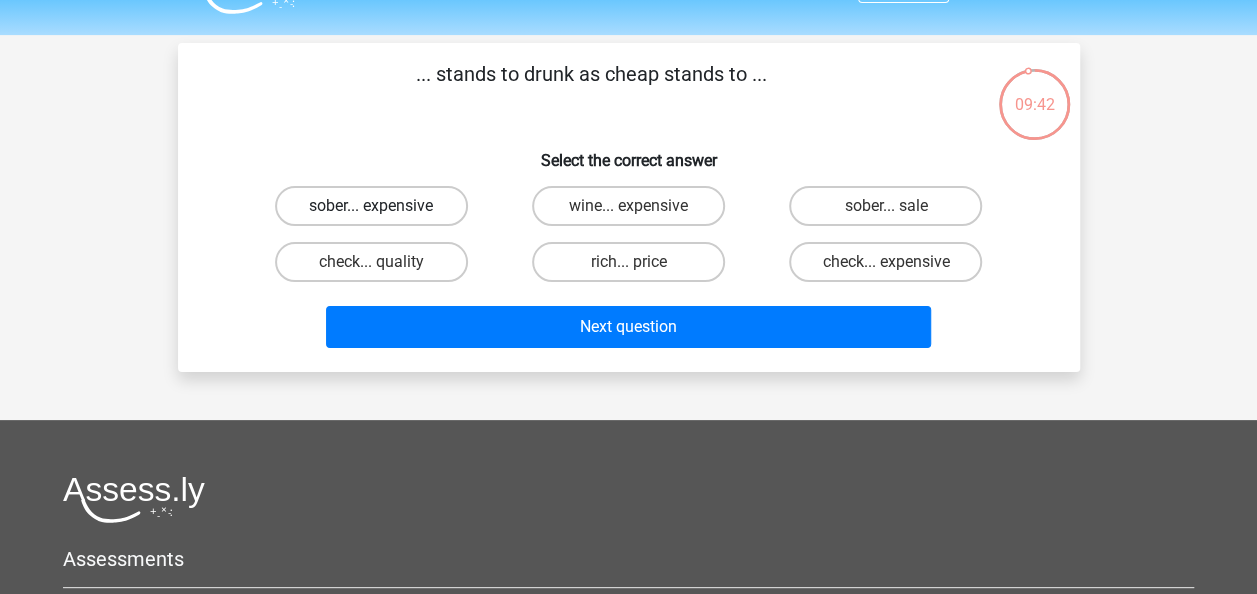 click on "sober... expensive" at bounding box center [371, 206] 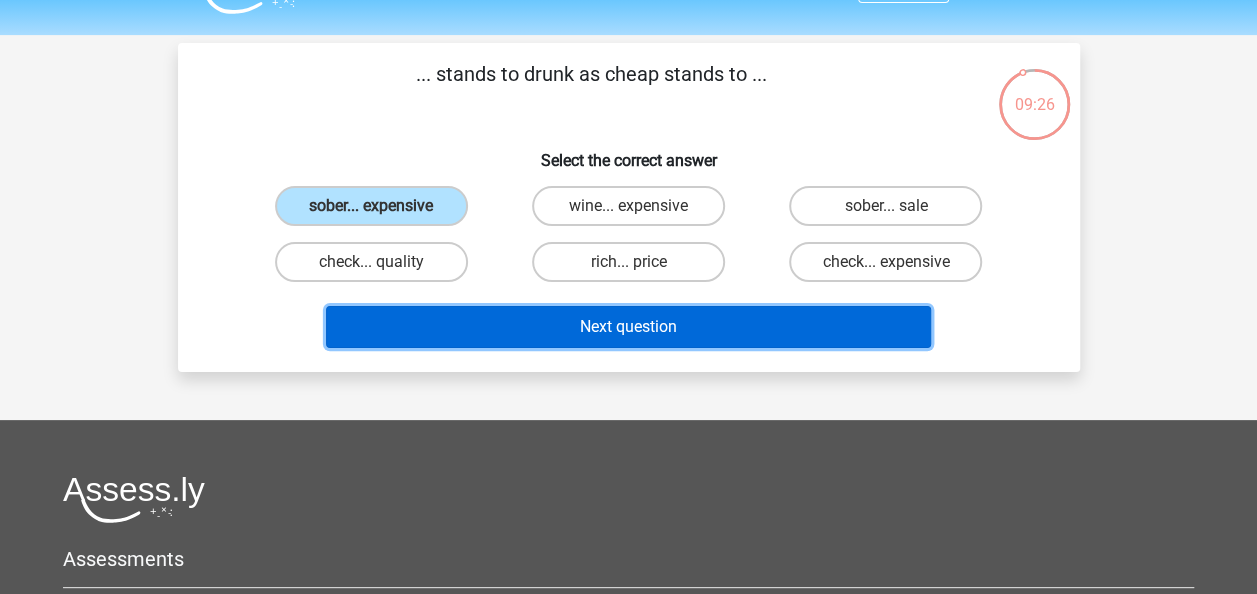 click on "Next question" at bounding box center (628, 327) 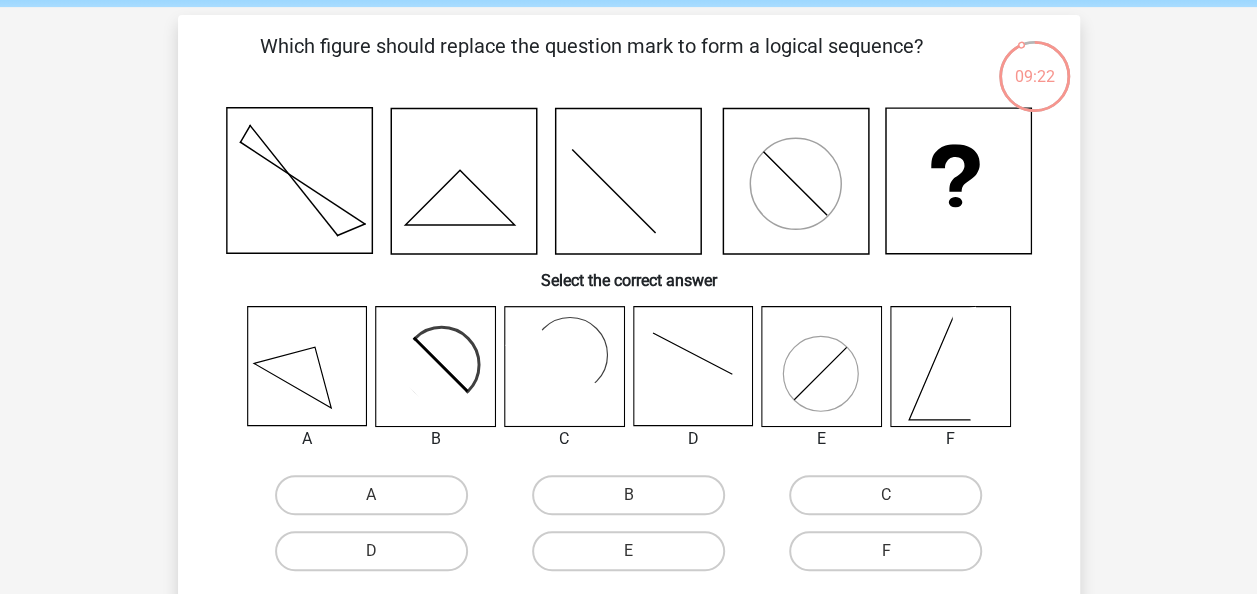 scroll, scrollTop: 82, scrollLeft: 0, axis: vertical 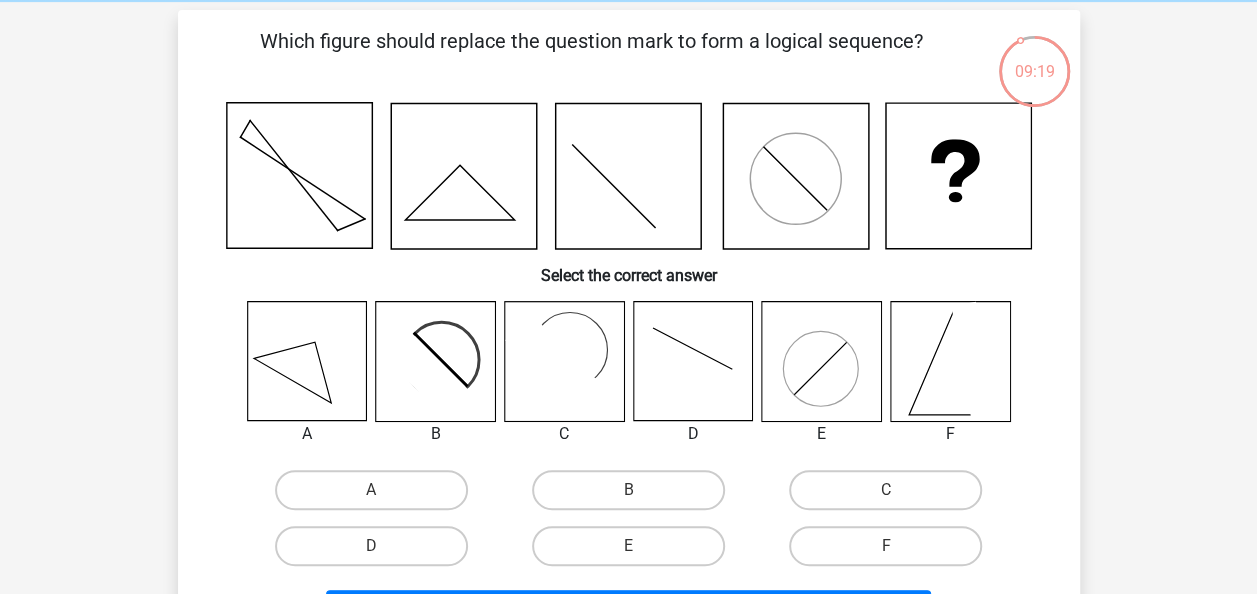 click on "Which figure should replace the question mark to form a logical sequence?
Select the correct answer
A
B" at bounding box center (629, 333) 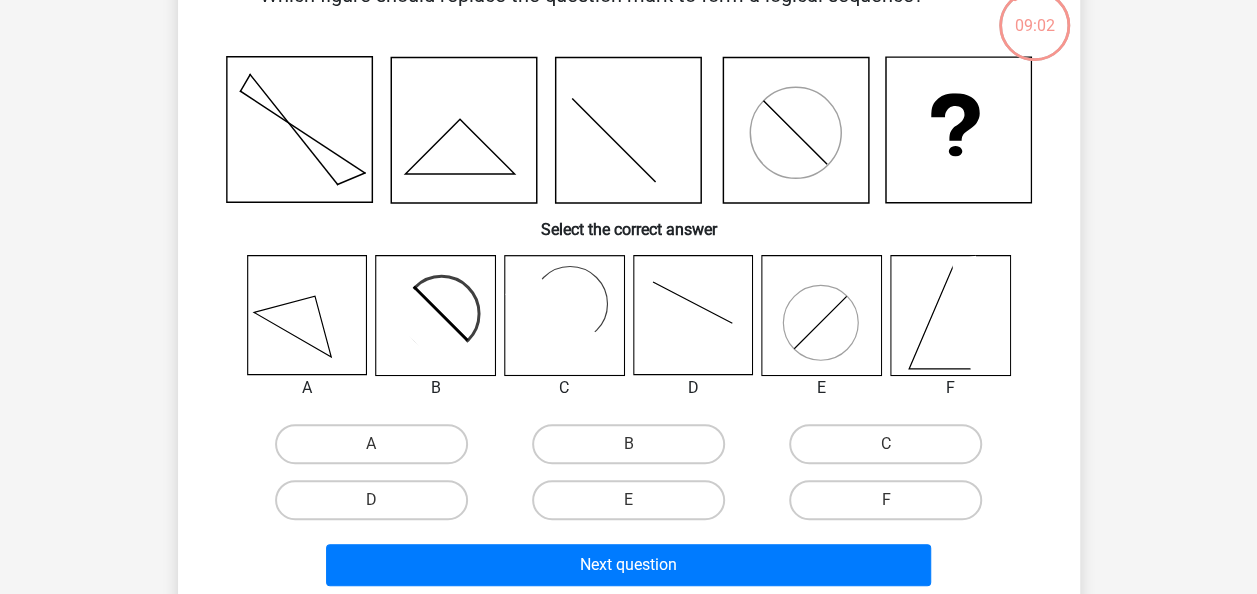scroll, scrollTop: 124, scrollLeft: 0, axis: vertical 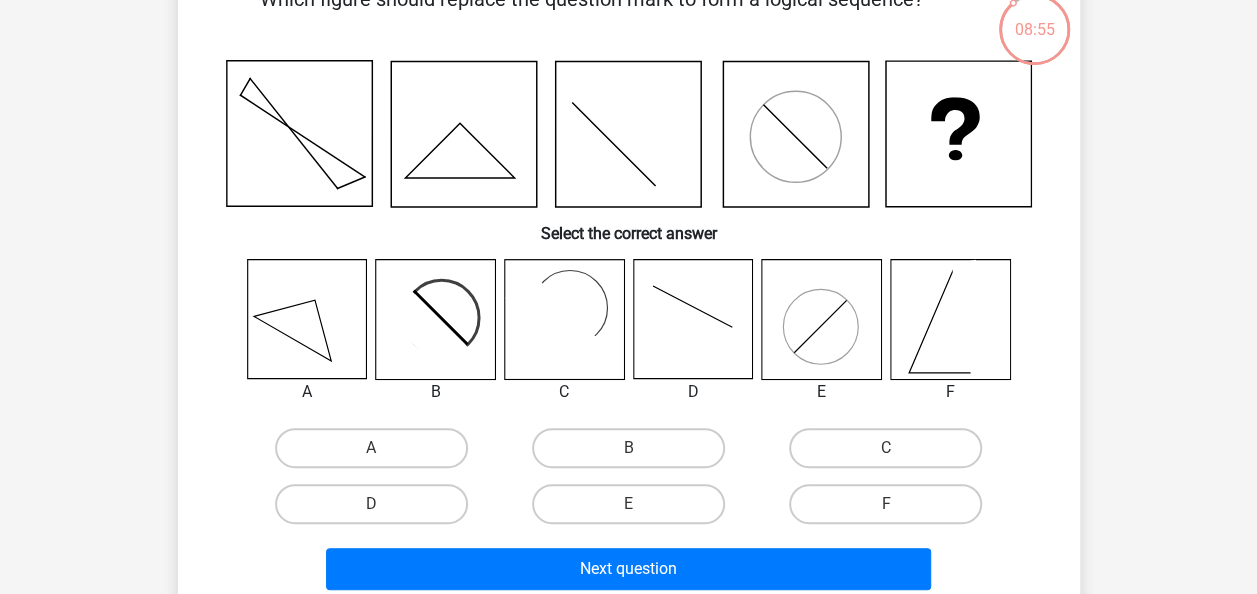 click on "Which figure should replace the question mark to form a logical sequence?
Select the correct answer
A
B" at bounding box center [629, 291] 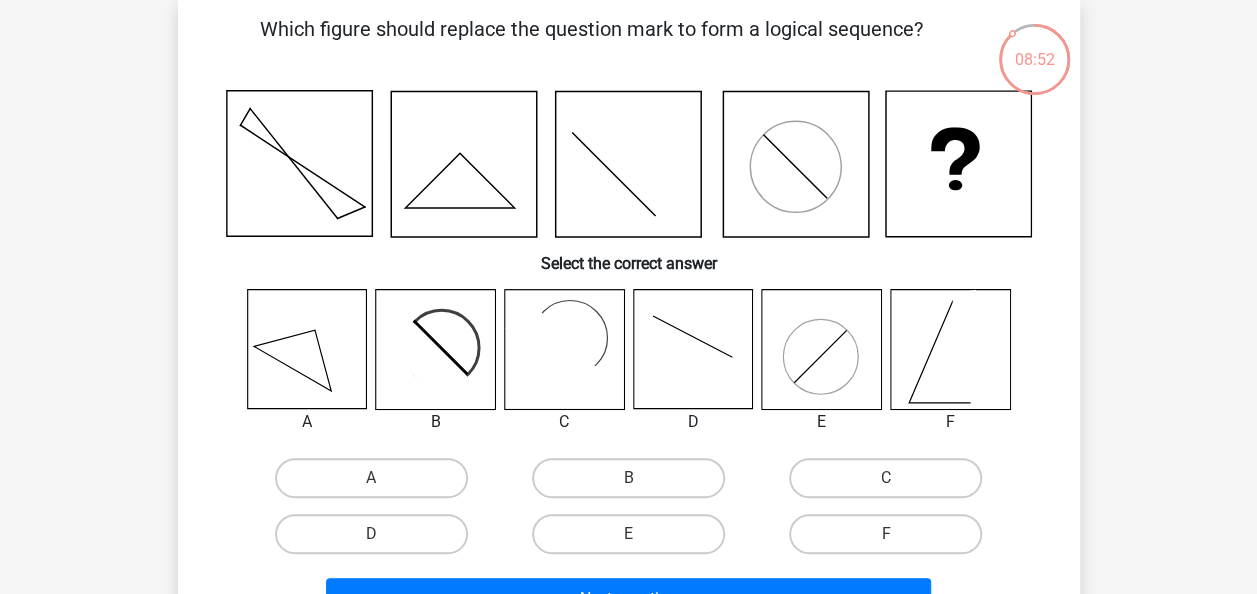 scroll, scrollTop: 95, scrollLeft: 0, axis: vertical 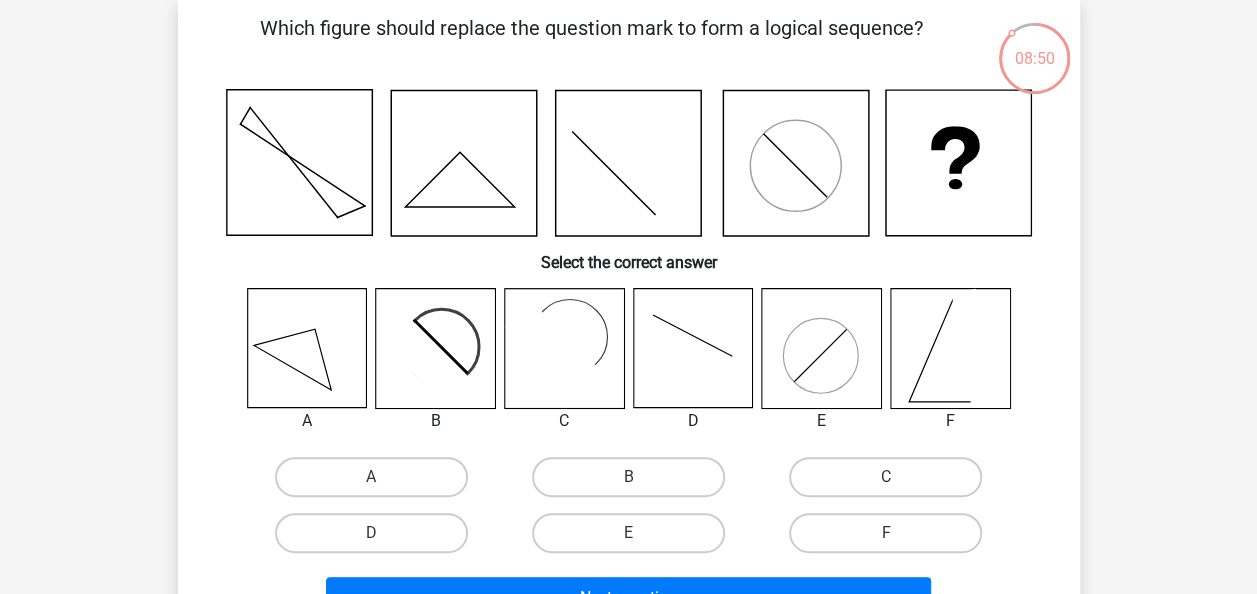 click on "Which figure should replace the question mark to form a logical sequence?
Select the correct answer
A
B" at bounding box center [629, 320] 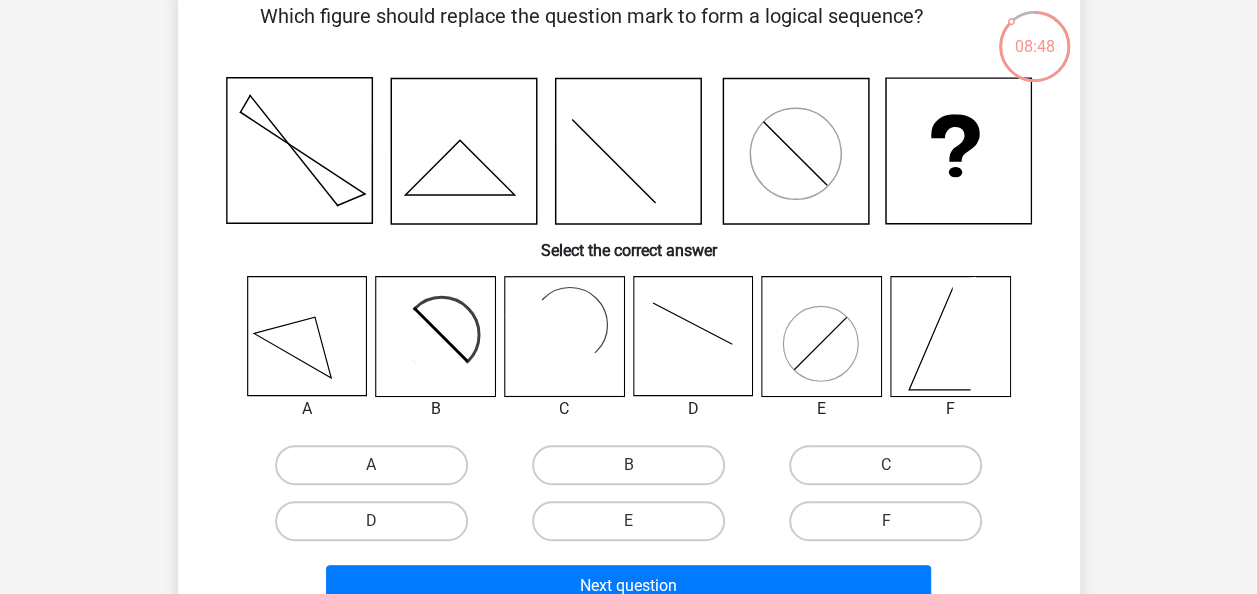 scroll, scrollTop: 106, scrollLeft: 0, axis: vertical 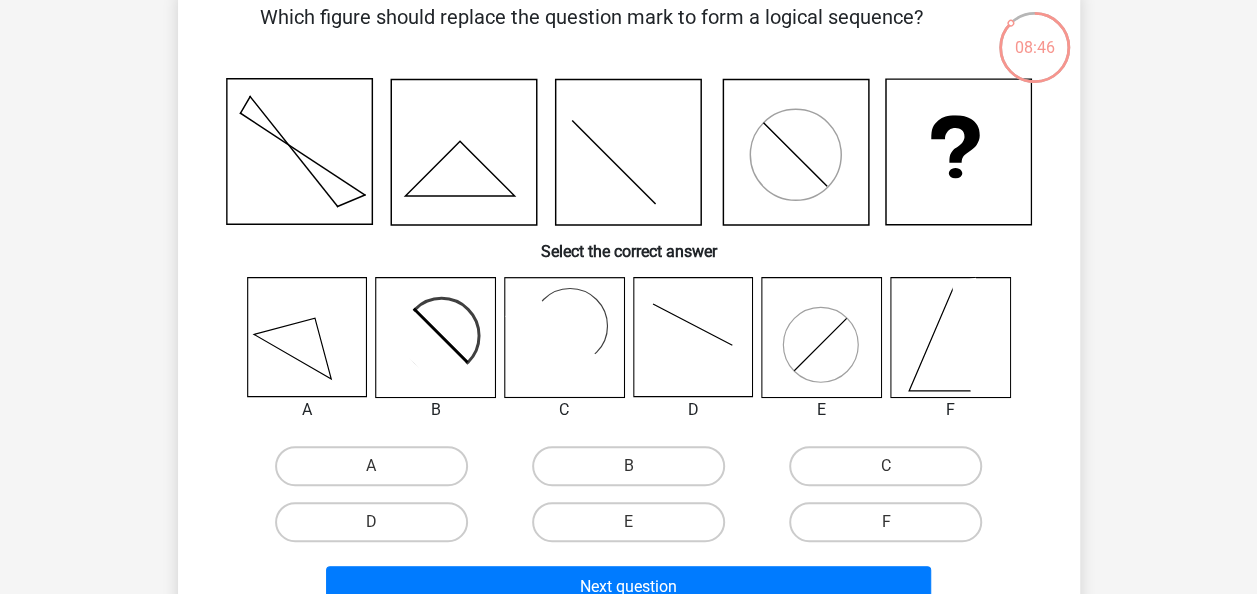 click on "Which figure should replace the question mark to form a logical sequence?
Select the correct answer
A
B" at bounding box center [629, 309] 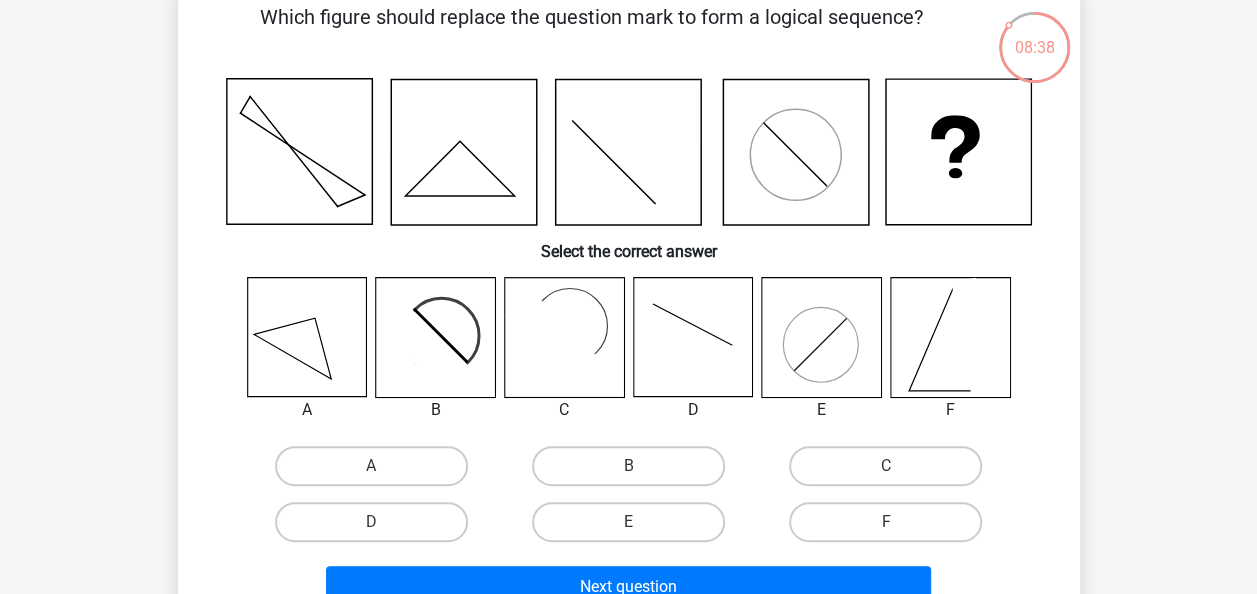 click on "Which figure should replace the question mark to form a logical sequence?
Select the correct answer
A
B" at bounding box center (629, 309) 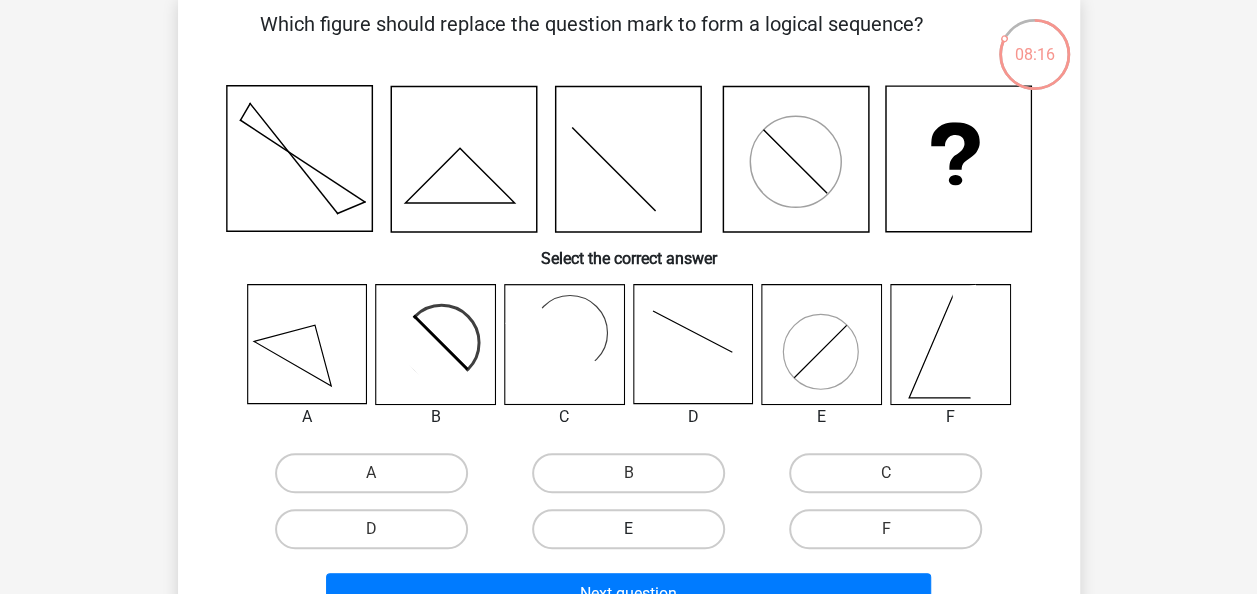 scroll, scrollTop: 100, scrollLeft: 0, axis: vertical 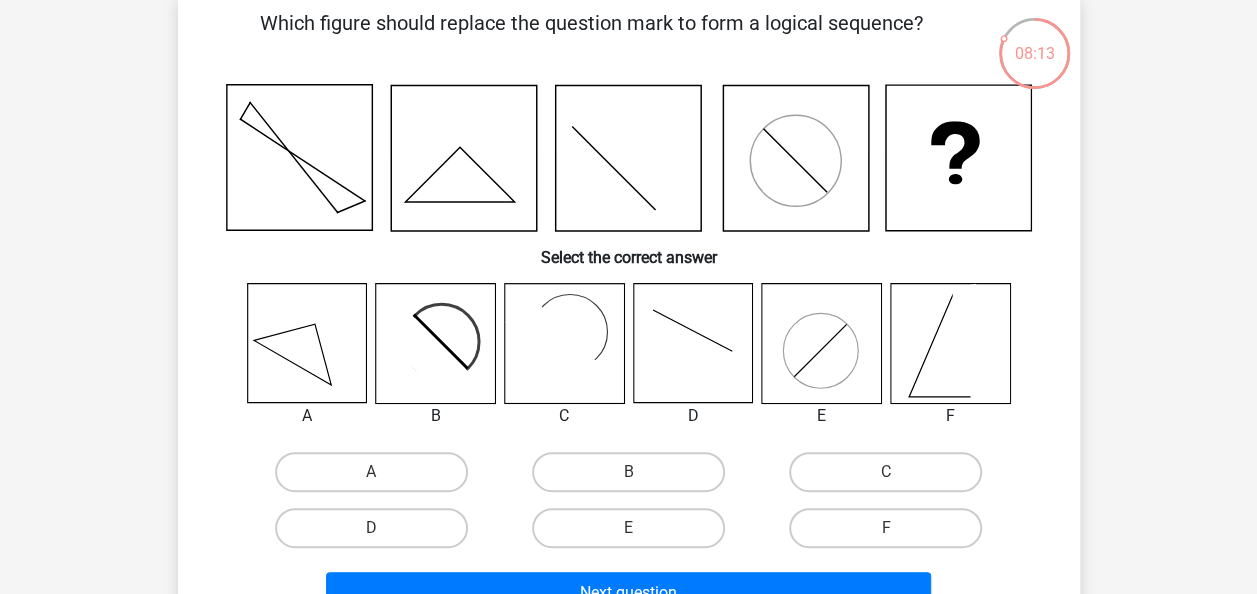 click on "08:13
Vraag 3
van de 12
Categorie:
HRorganizer gratis oefen assessment
Which figure should replace the question mark to form a logical sequence?" at bounding box center [629, 315] 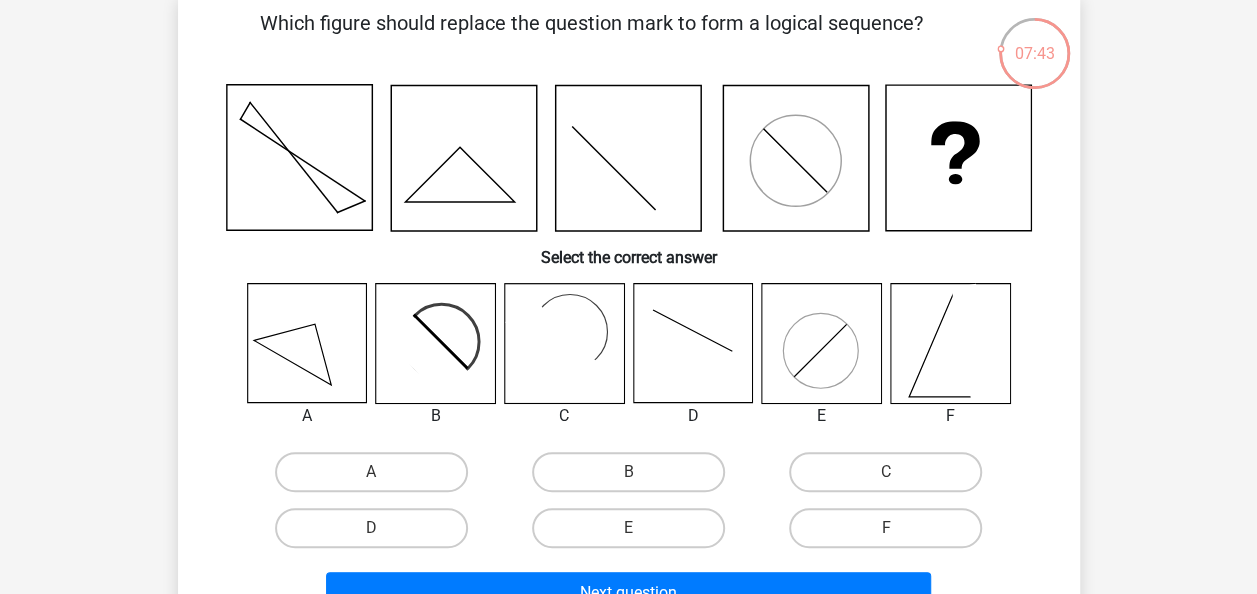 scroll, scrollTop: 274, scrollLeft: 0, axis: vertical 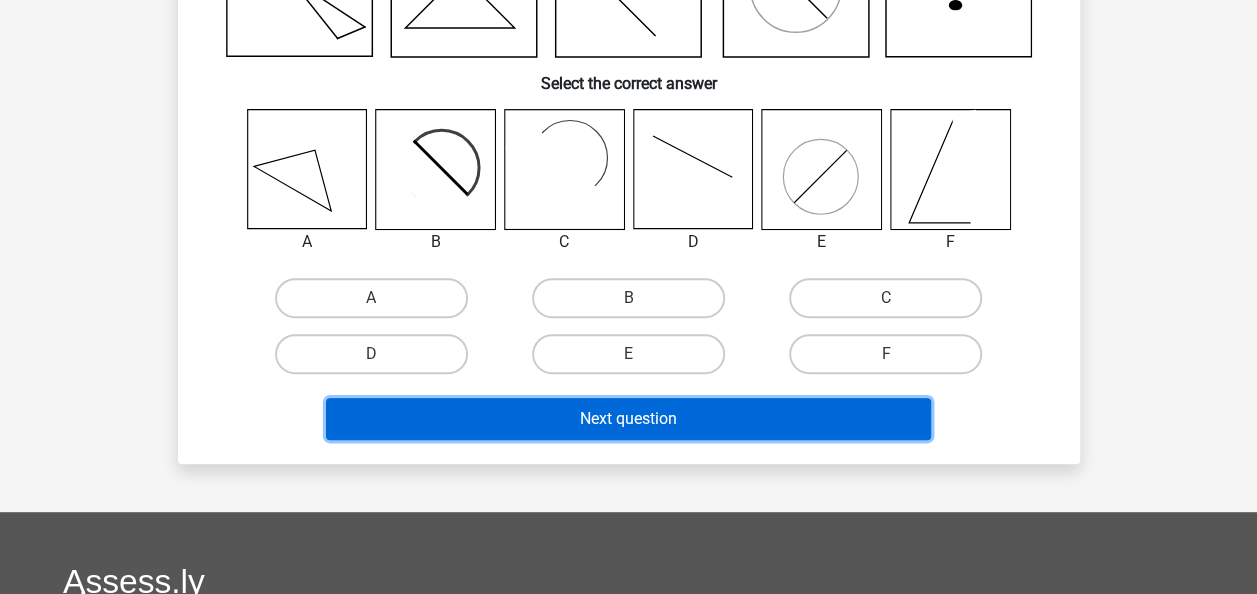 click on "Next question" at bounding box center [628, 419] 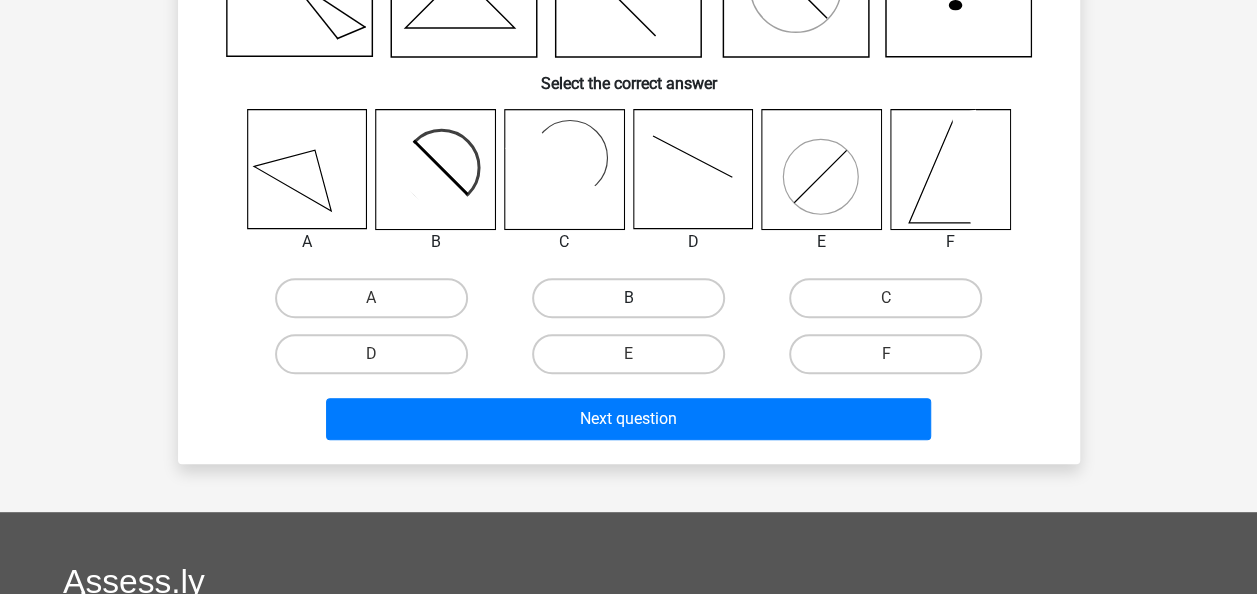 click on "B" at bounding box center [628, 298] 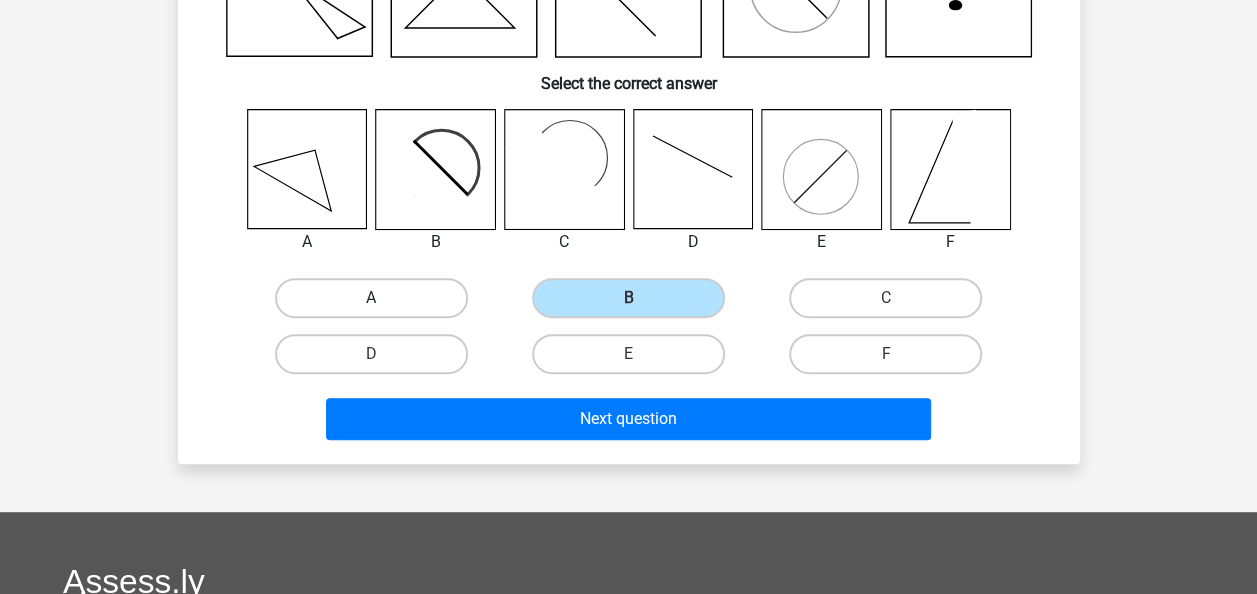 click on "A" at bounding box center (371, 298) 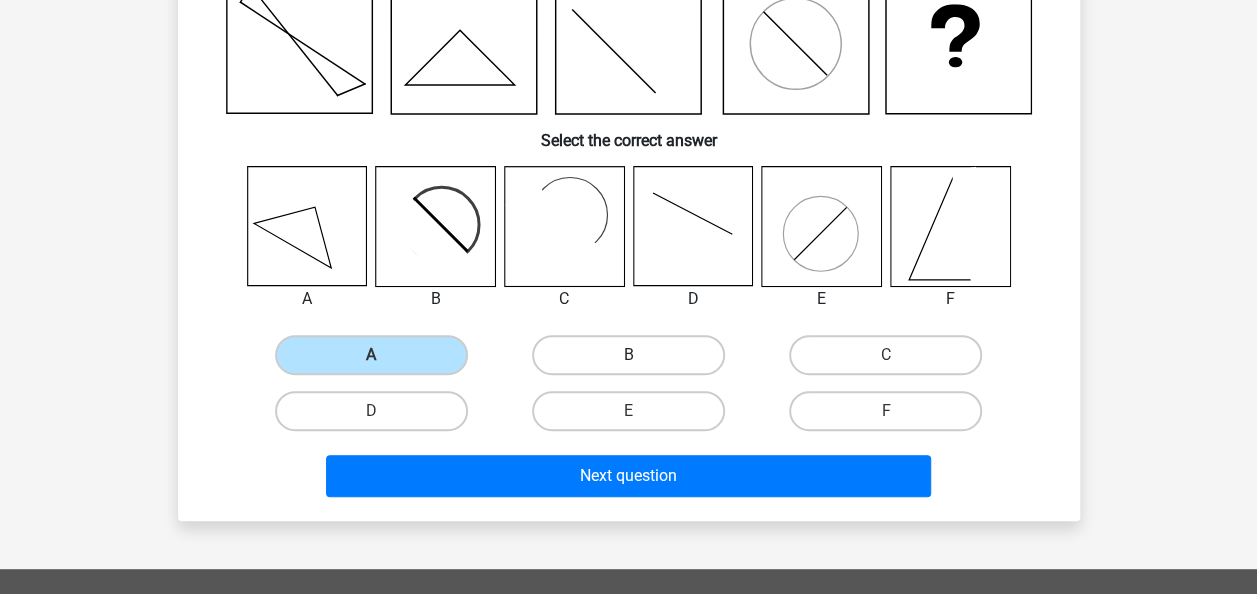 scroll, scrollTop: 222, scrollLeft: 0, axis: vertical 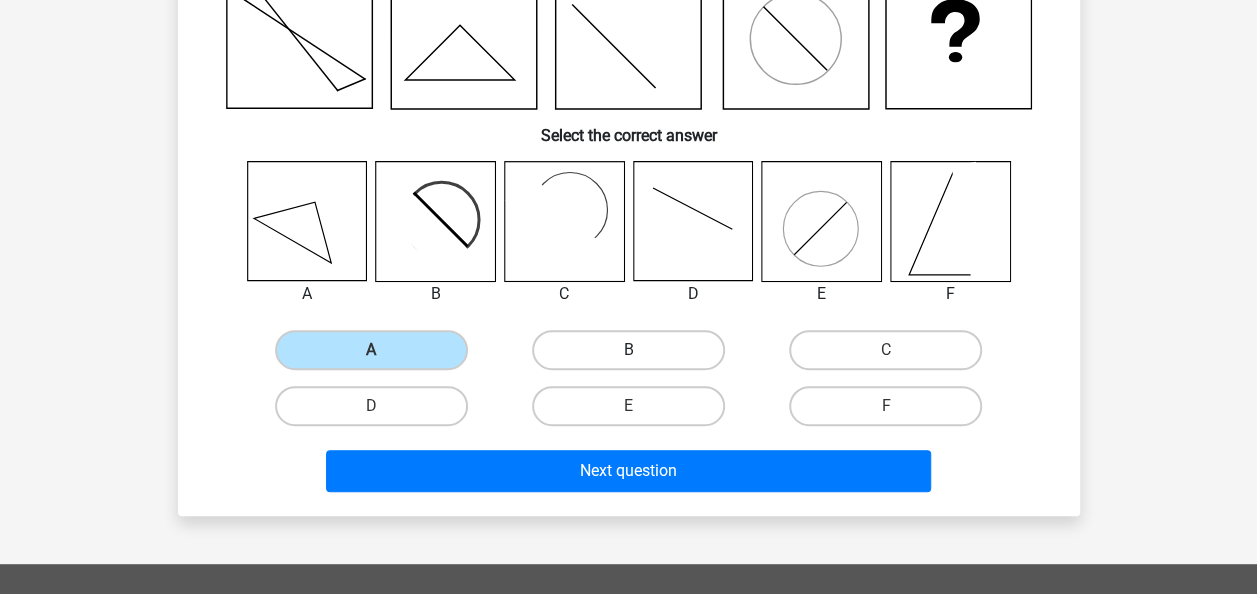 click on "B" at bounding box center [628, 350] 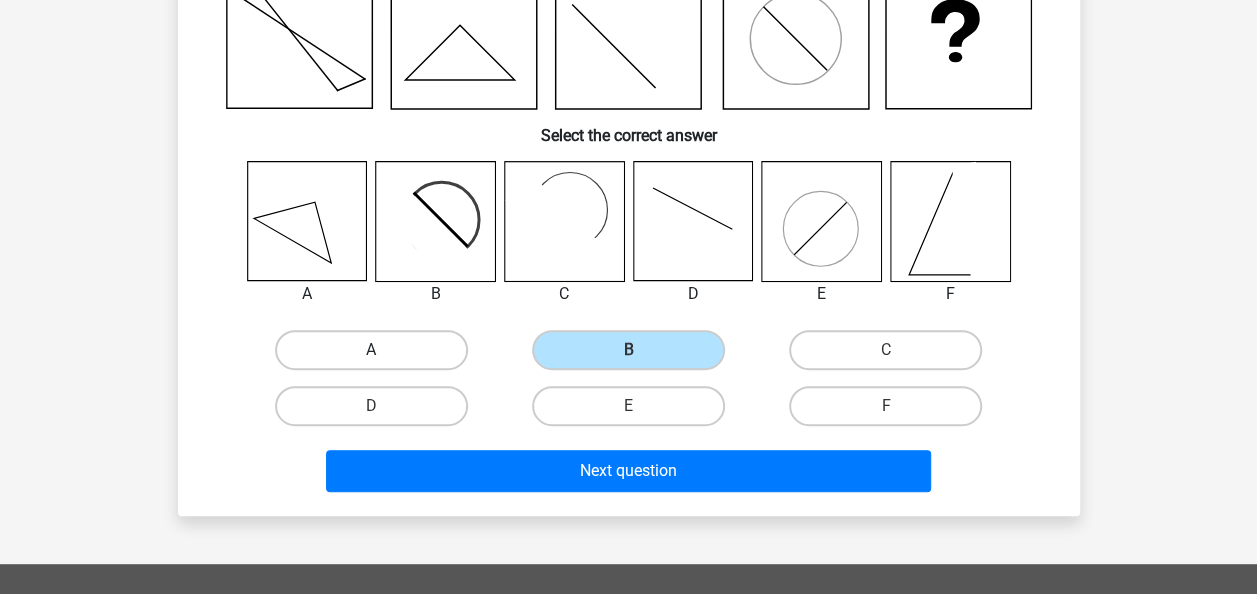 click on "A" at bounding box center [371, 350] 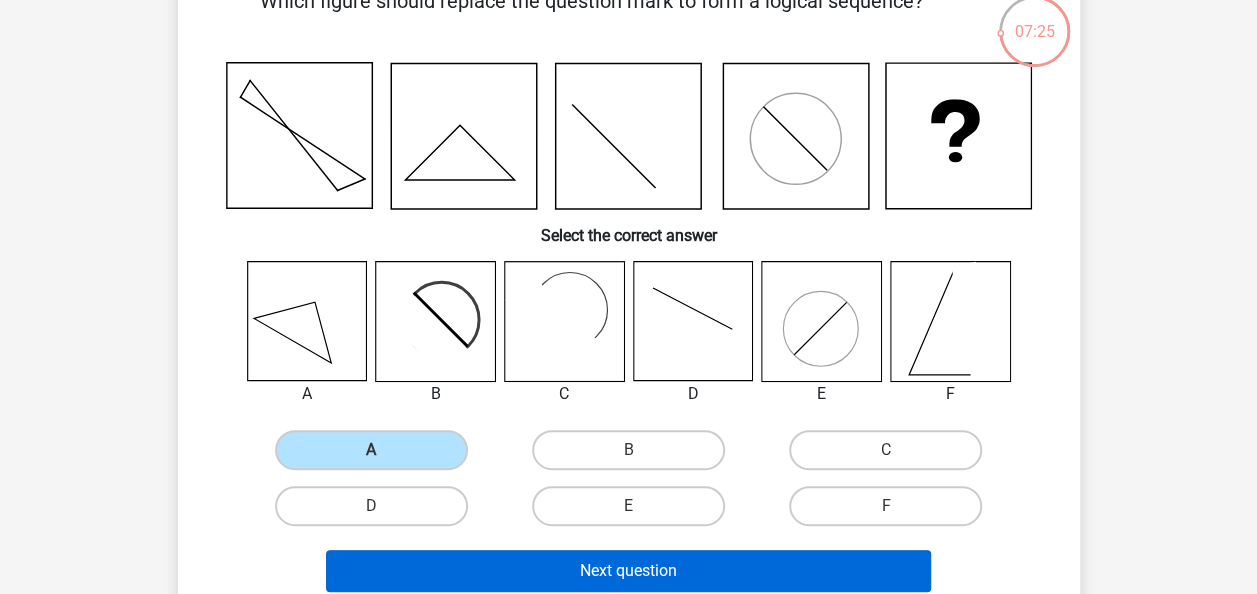 scroll, scrollTop: 120, scrollLeft: 0, axis: vertical 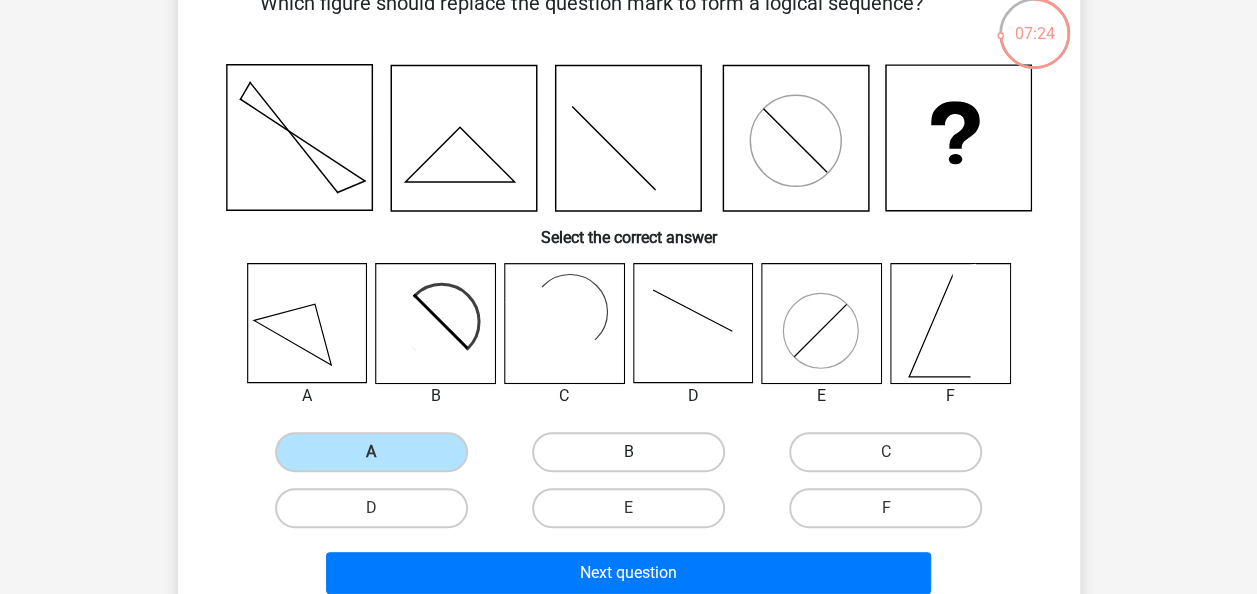click on "B" at bounding box center [628, 452] 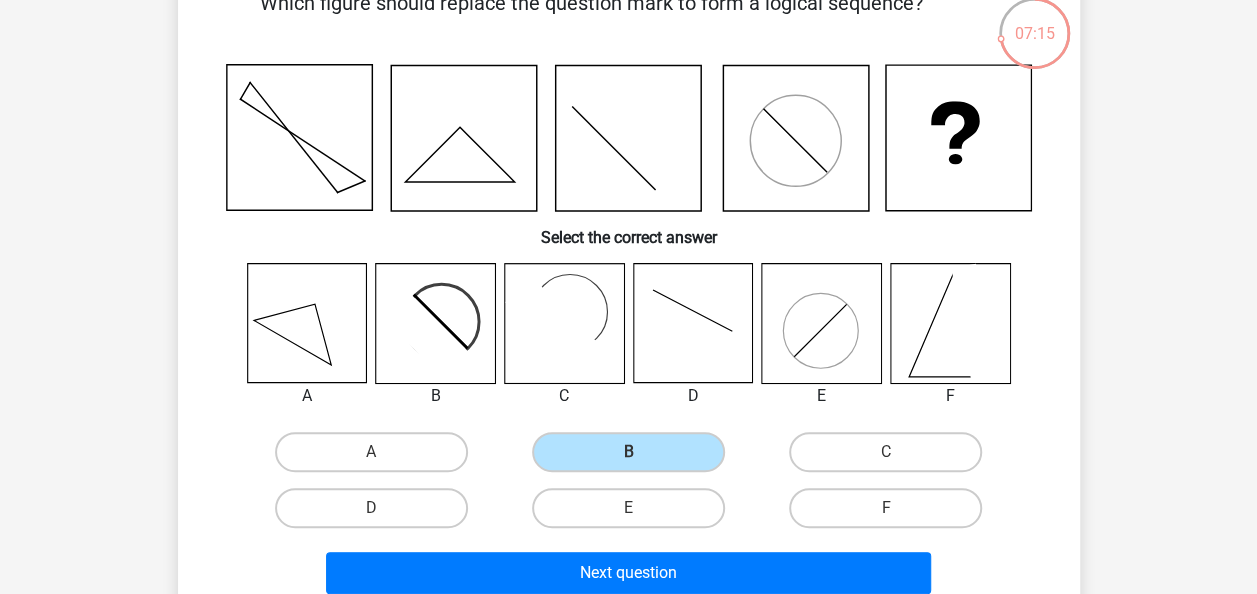 click on "D" at bounding box center (377, 514) 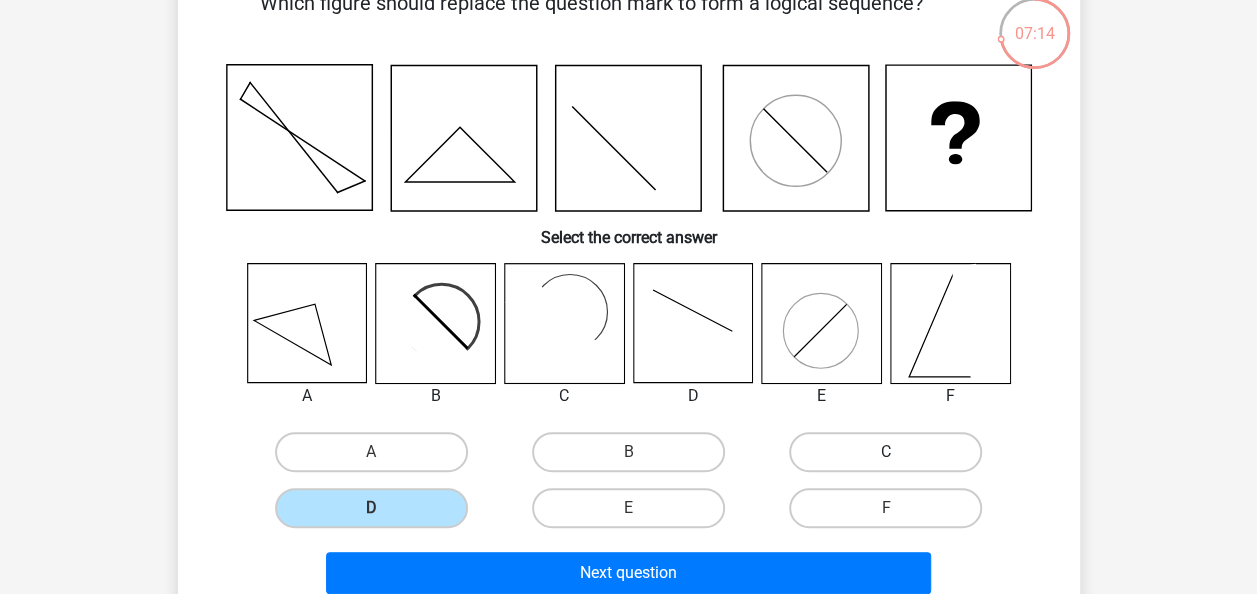 click on "C" at bounding box center (885, 452) 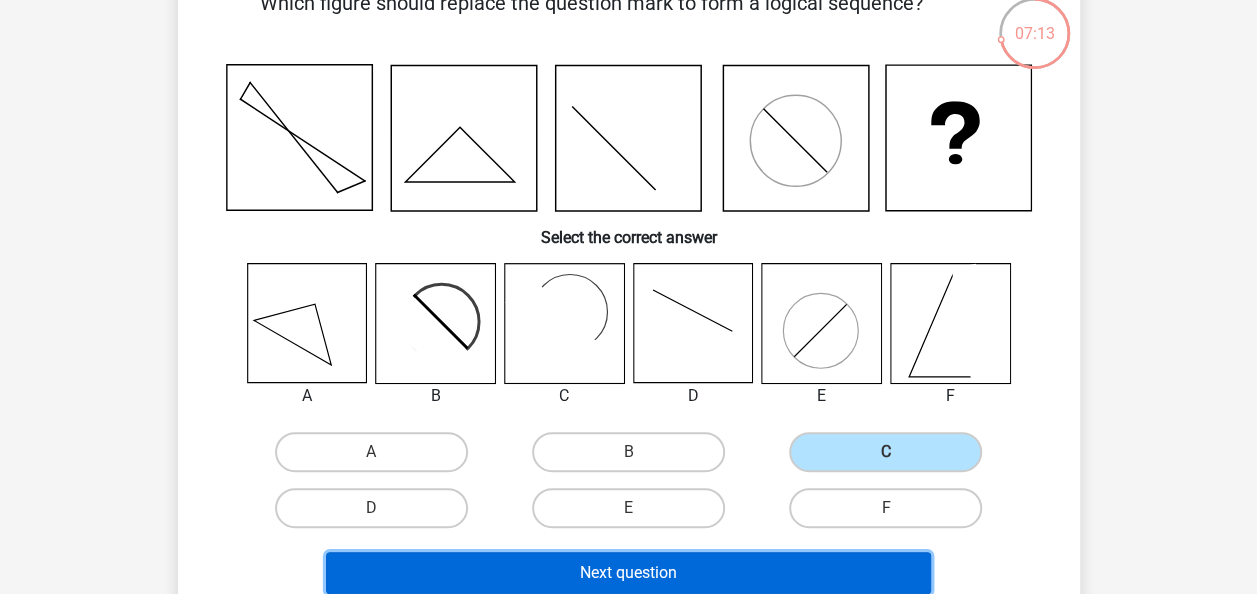 click on "Next question" at bounding box center (628, 573) 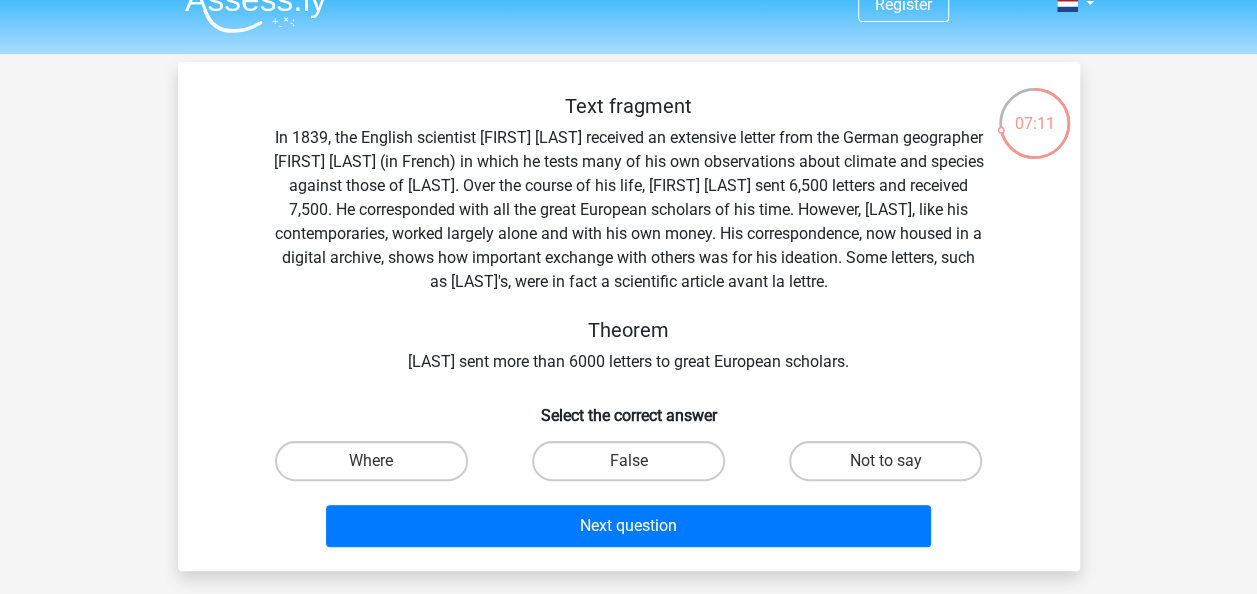 scroll, scrollTop: 88, scrollLeft: 0, axis: vertical 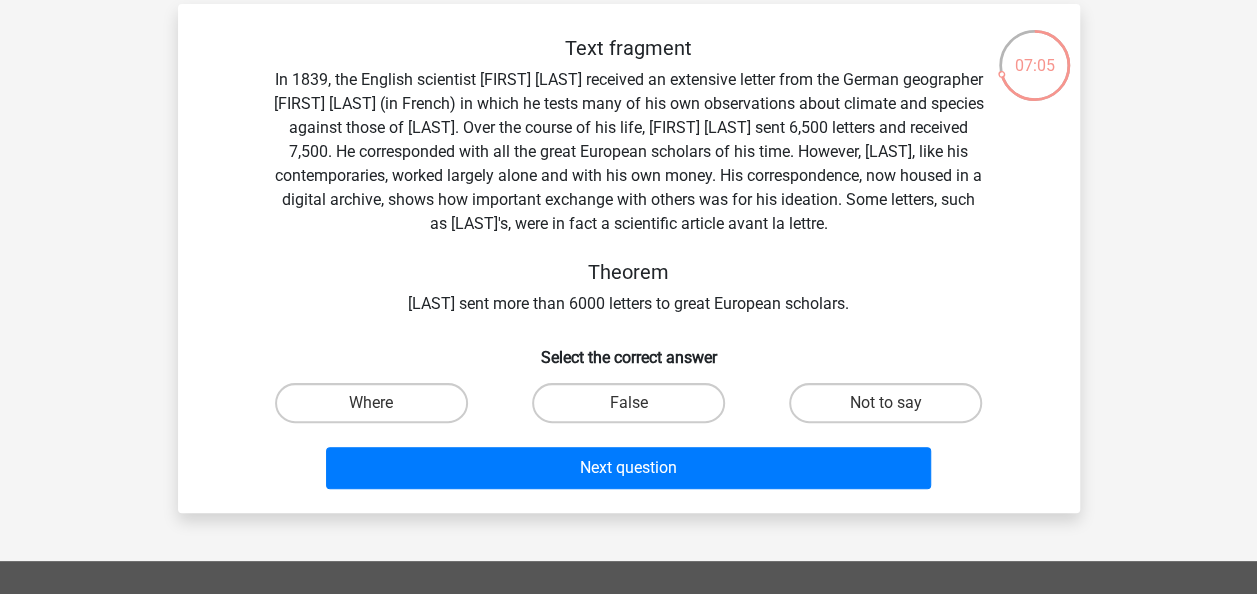 click on "Text fragment In 1839, the English scientist Charles Darwin received an extensive letter from the German geographer Alexander von Humboldt (in French) in which he tests many of his own observations about climate and species against those of Darwin. Over the course of his life, Charles Darwin sent 6,500 letters and received 7,500. He corresponded with all the great European scholars of his time. However, Darwin, like his contemporaries, worked largely alone and with his own money. His correspondence, now housed in a digital archive, shows how important exchange with others was for his ideation. Some letters, such as Humboldt's, were in fact a scientific article avant la lettre. Theorem Darwin sent more than 6000 letters to great European scholars." at bounding box center (629, 176) 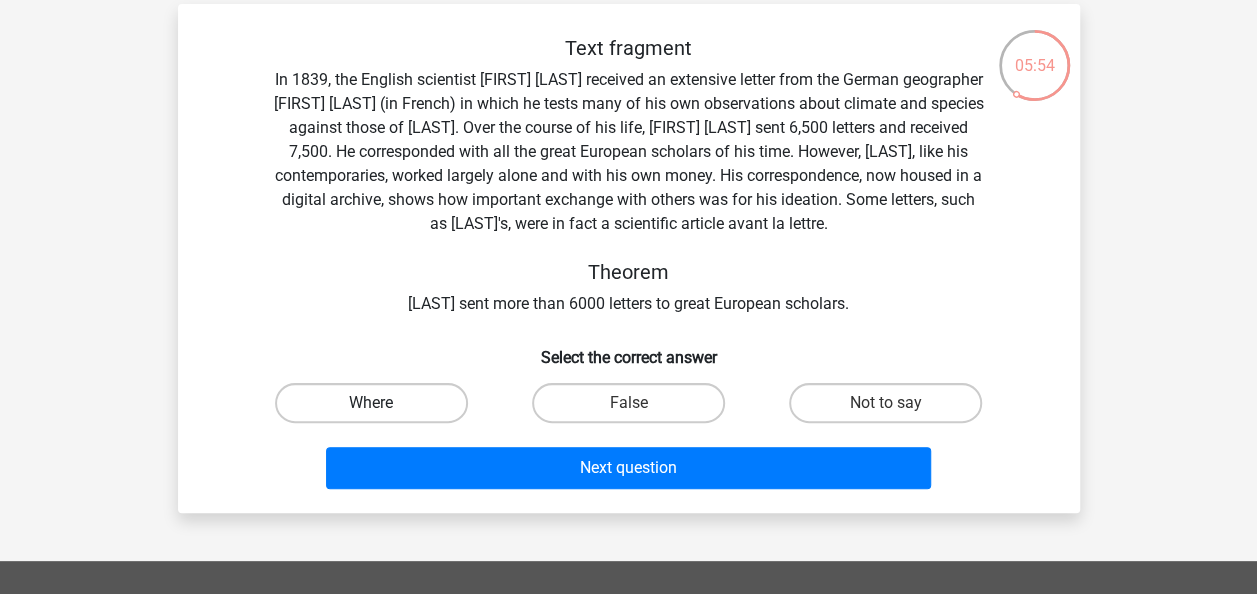 click on "Where" at bounding box center (371, 403) 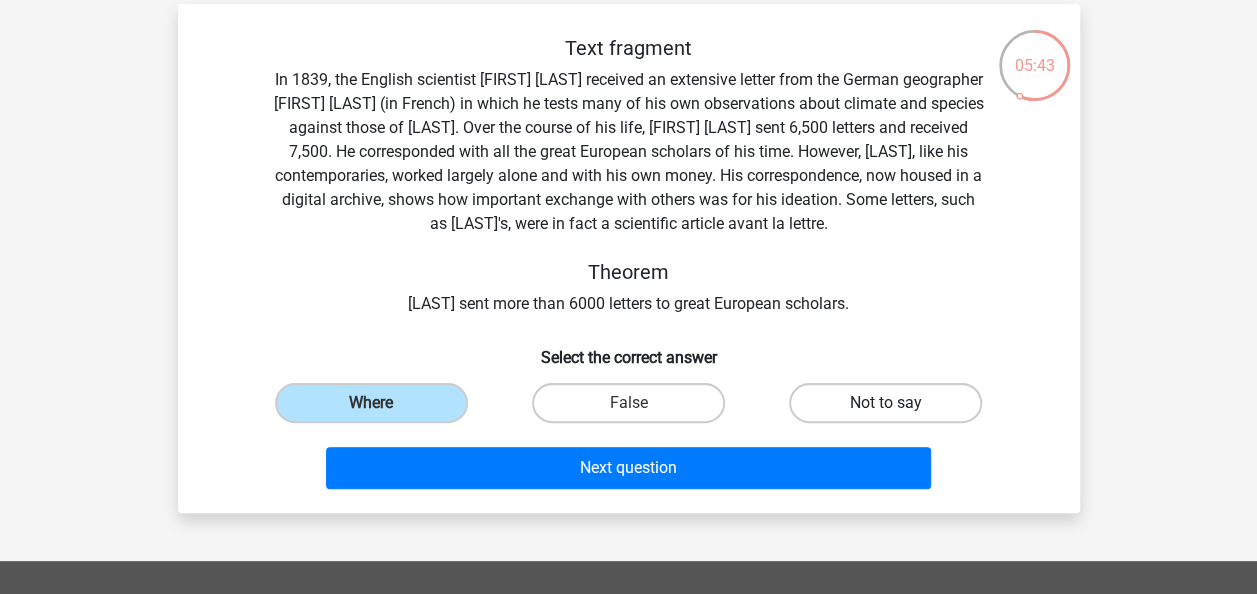 click on "Not to say" at bounding box center [885, 403] 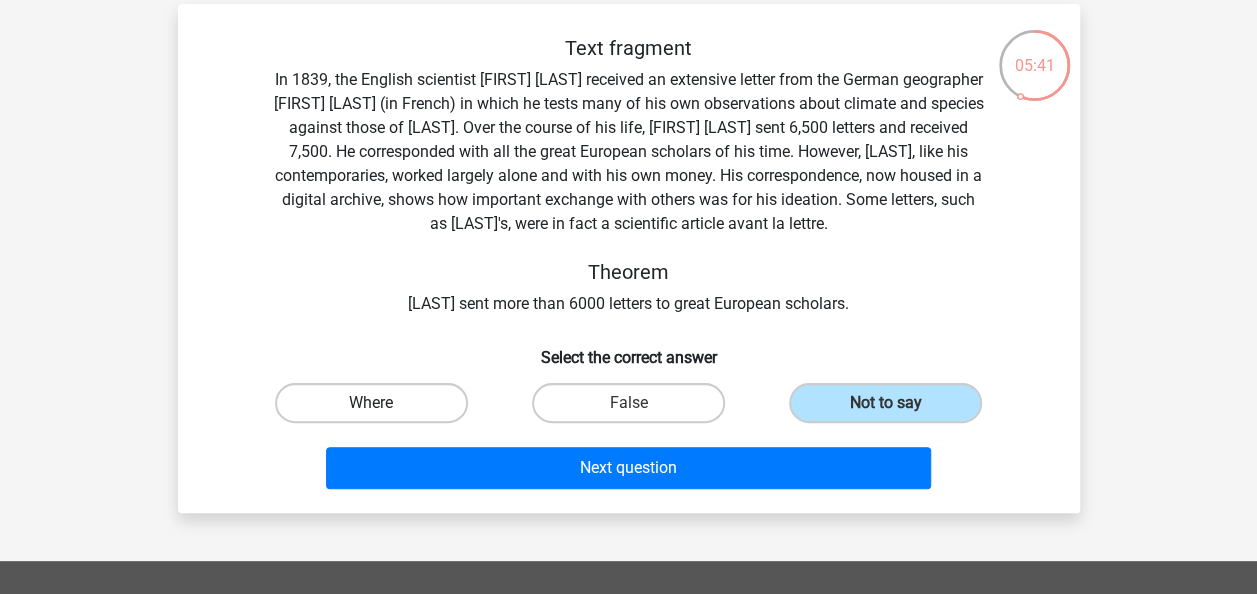 click on "Where" at bounding box center [371, 403] 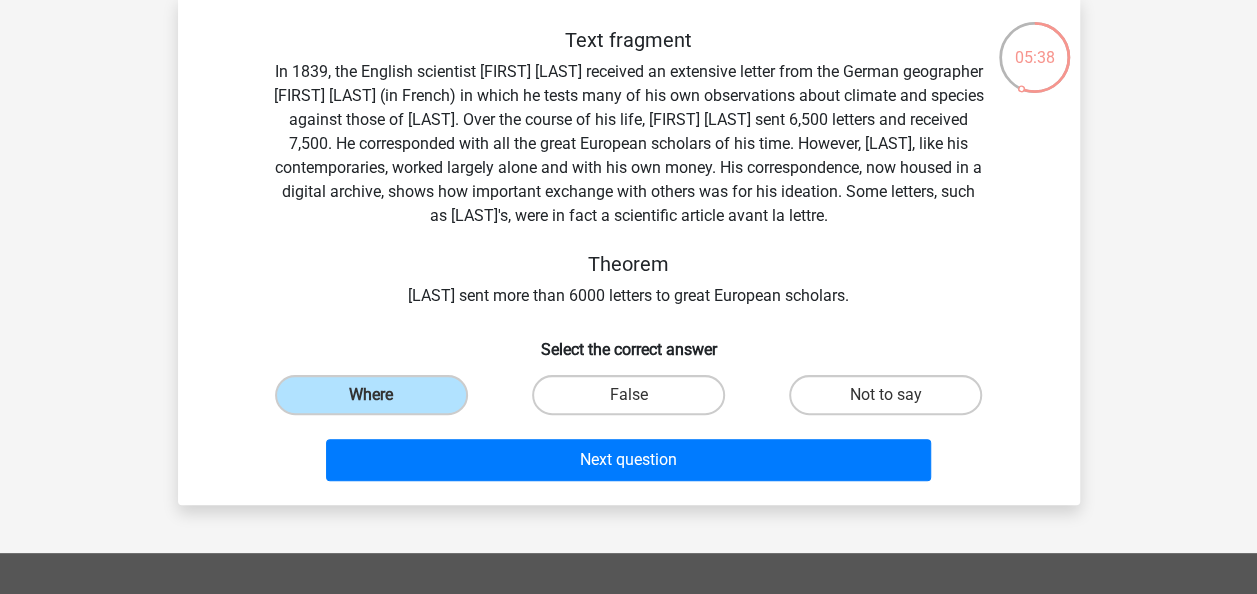 scroll, scrollTop: 98, scrollLeft: 0, axis: vertical 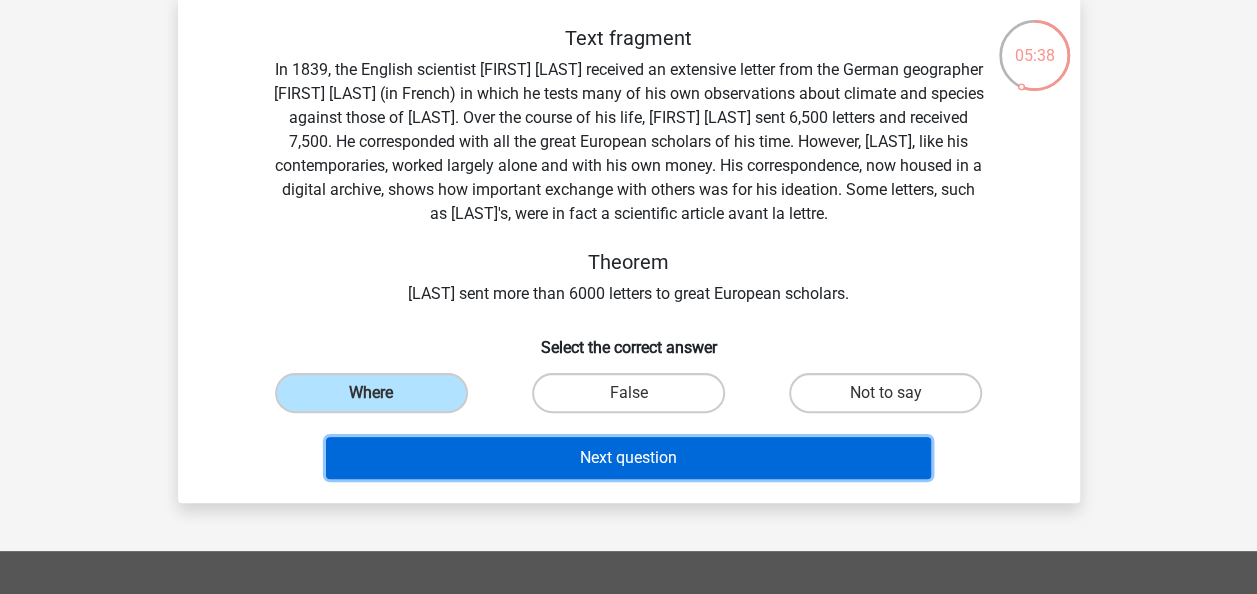 click on "Next question" at bounding box center [628, 458] 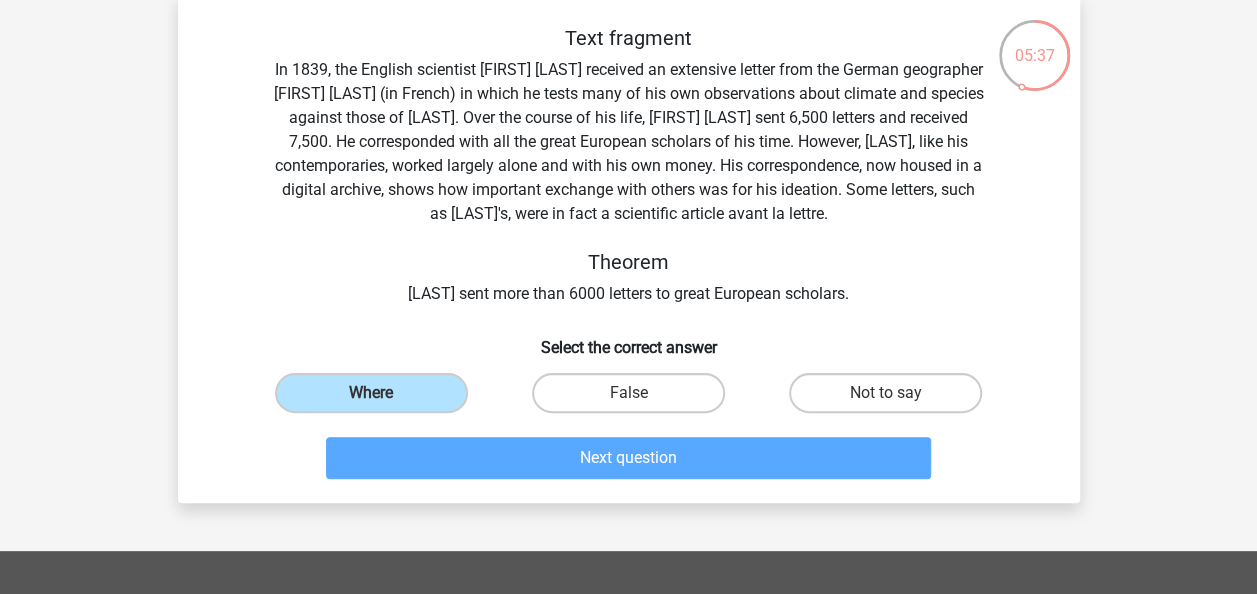 scroll, scrollTop: 92, scrollLeft: 0, axis: vertical 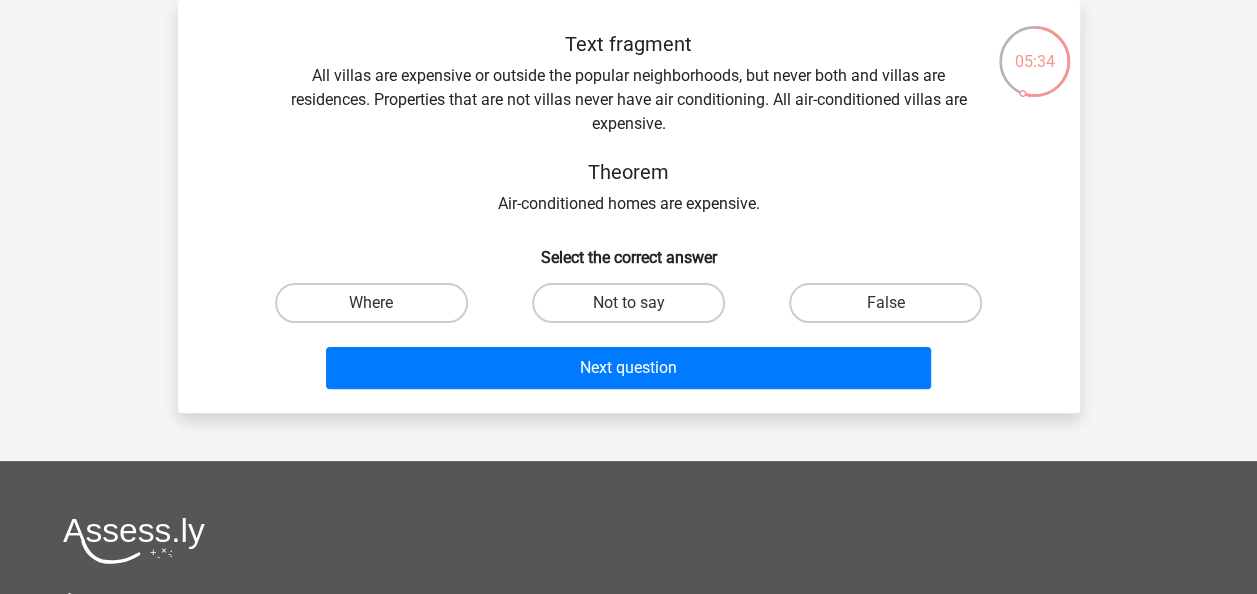 click on "Text fragment All villas are expensive or outside the popular neighborhoods, but never both and villas are residences. Properties that are not villas never have air conditioning. All air-conditioned villas are expensive. Theorem Air-conditioned homes are expensive." at bounding box center (629, 124) 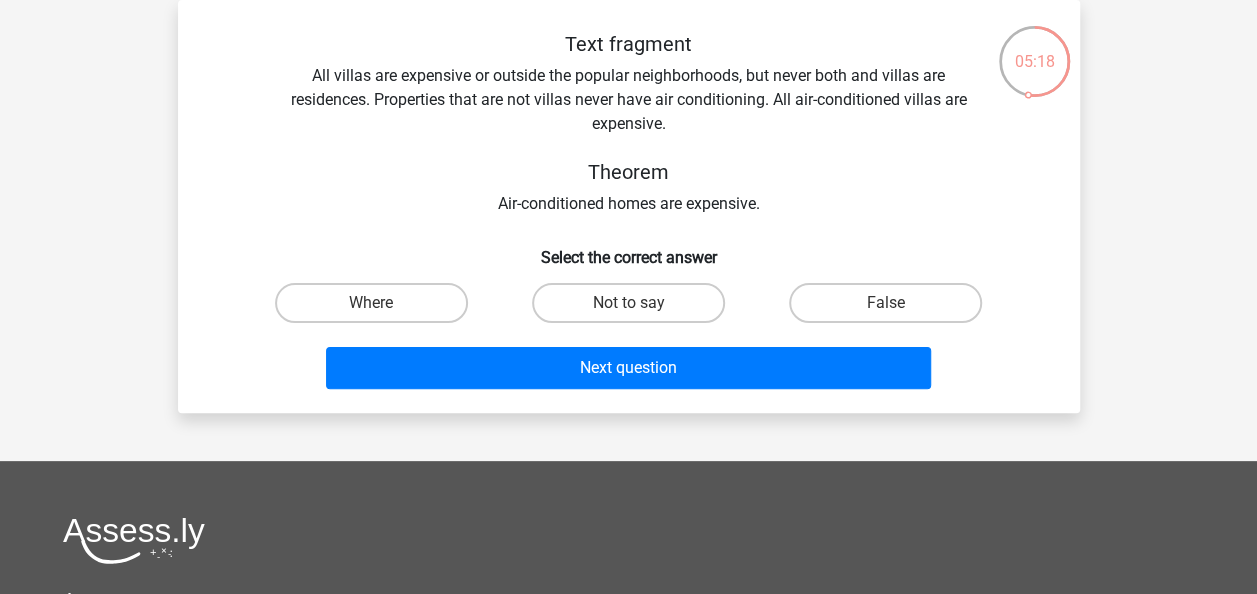 click on "Text fragment All villas are expensive or outside the popular neighborhoods, but never both and villas are residences. Properties that are not villas never have air conditioning. All air-conditioned villas are expensive. Theorem Air-conditioned homes are expensive." at bounding box center [629, 124] 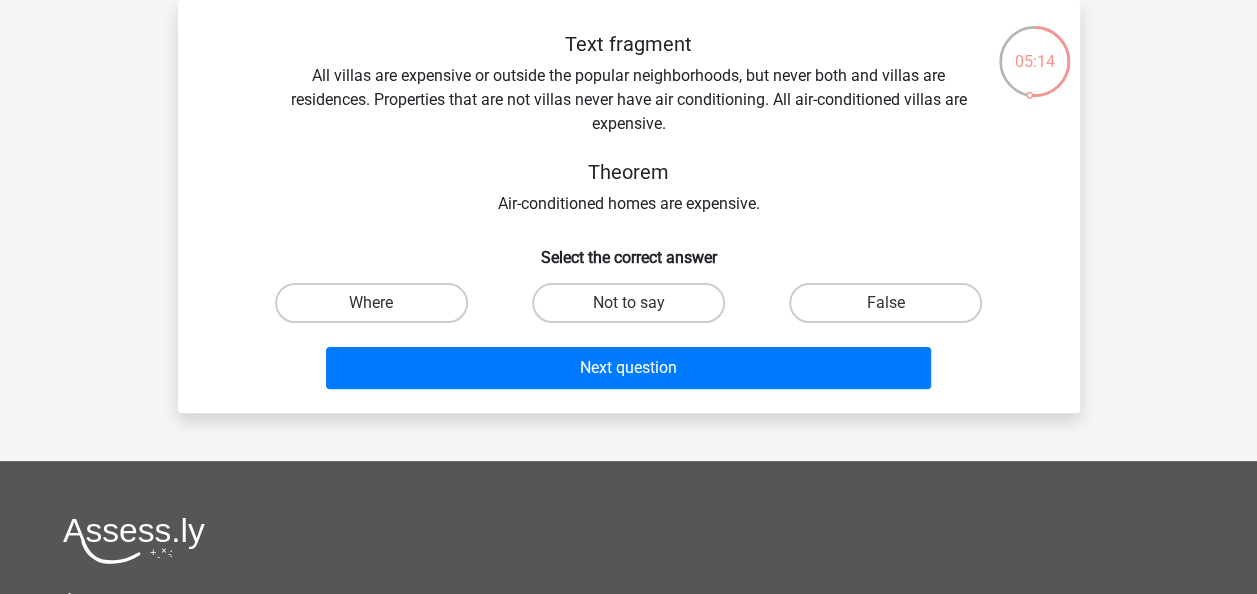 click on "Text fragment All villas are expensive or outside the popular neighborhoods, but never both and villas are residences. Properties that are not villas never have air conditioning. All air-conditioned villas are expensive. Theorem Air-conditioned homes are expensive." at bounding box center [629, 124] 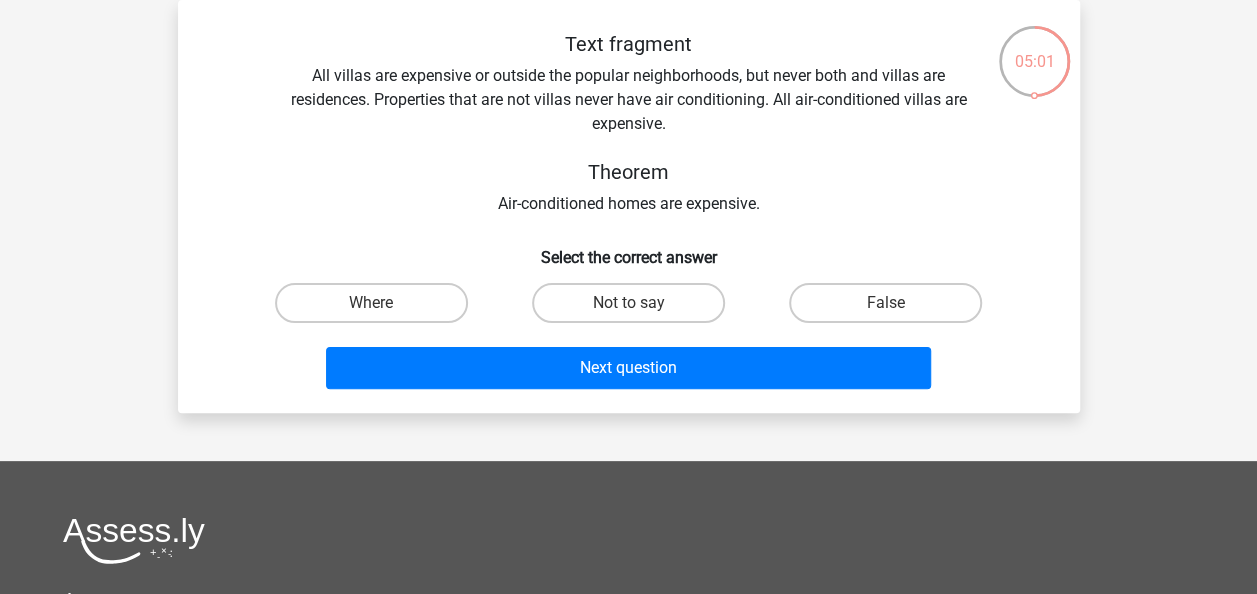 click on "Register" at bounding box center [628, 448] 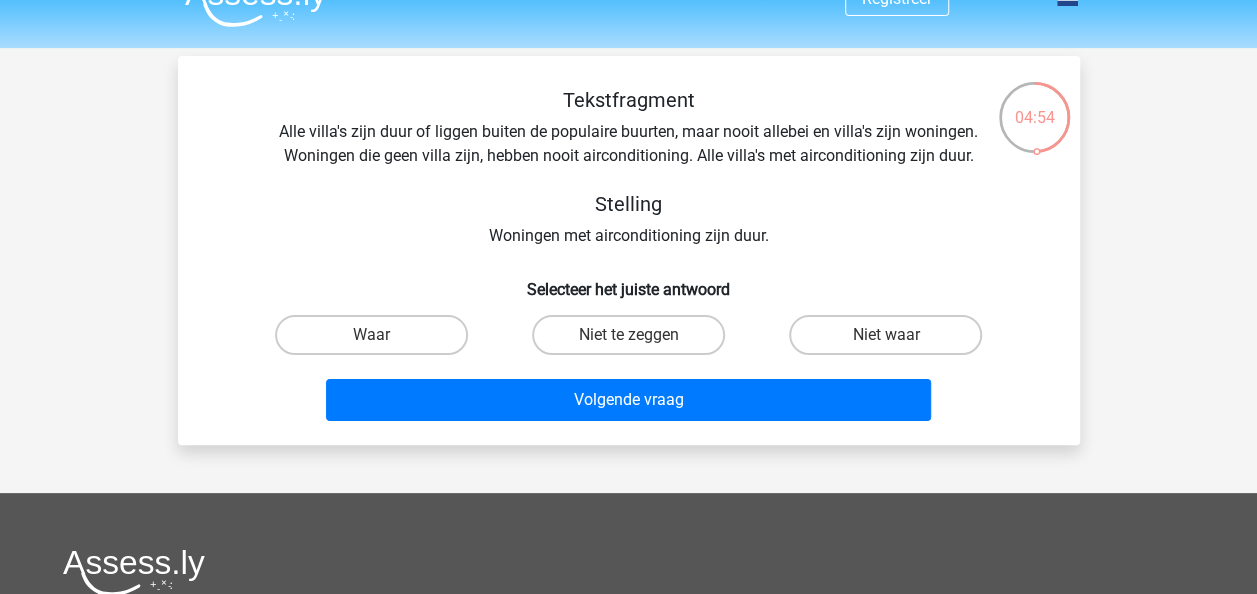 scroll, scrollTop: 14, scrollLeft: 0, axis: vertical 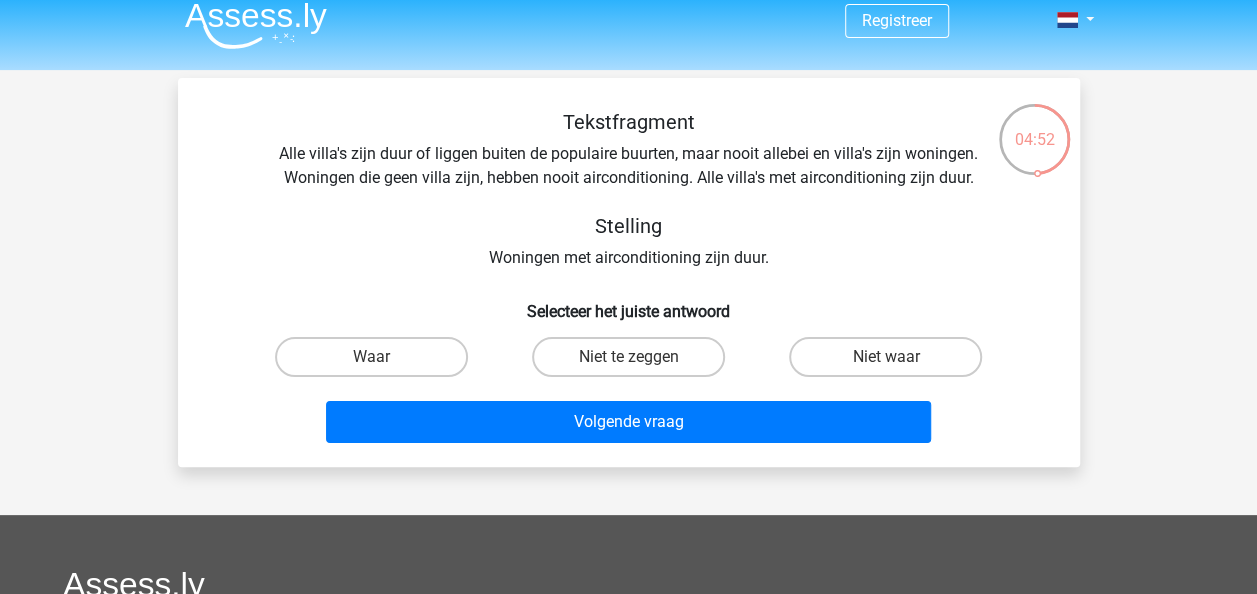 click on "Registreer" at bounding box center (628, 514) 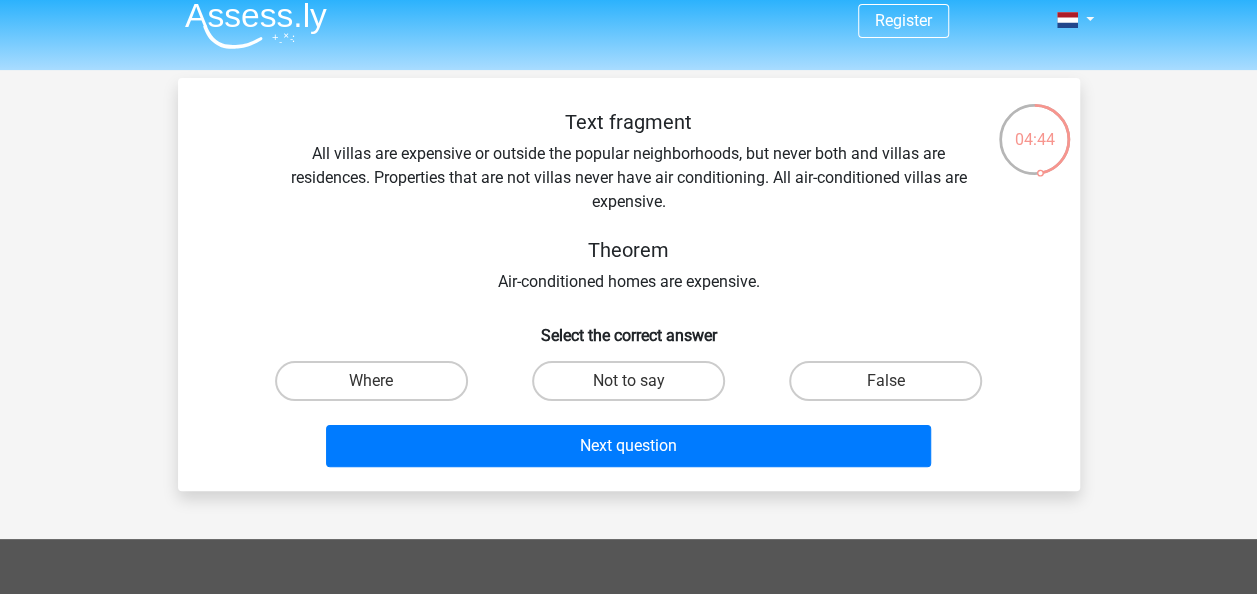 click on "Register" at bounding box center [628, 526] 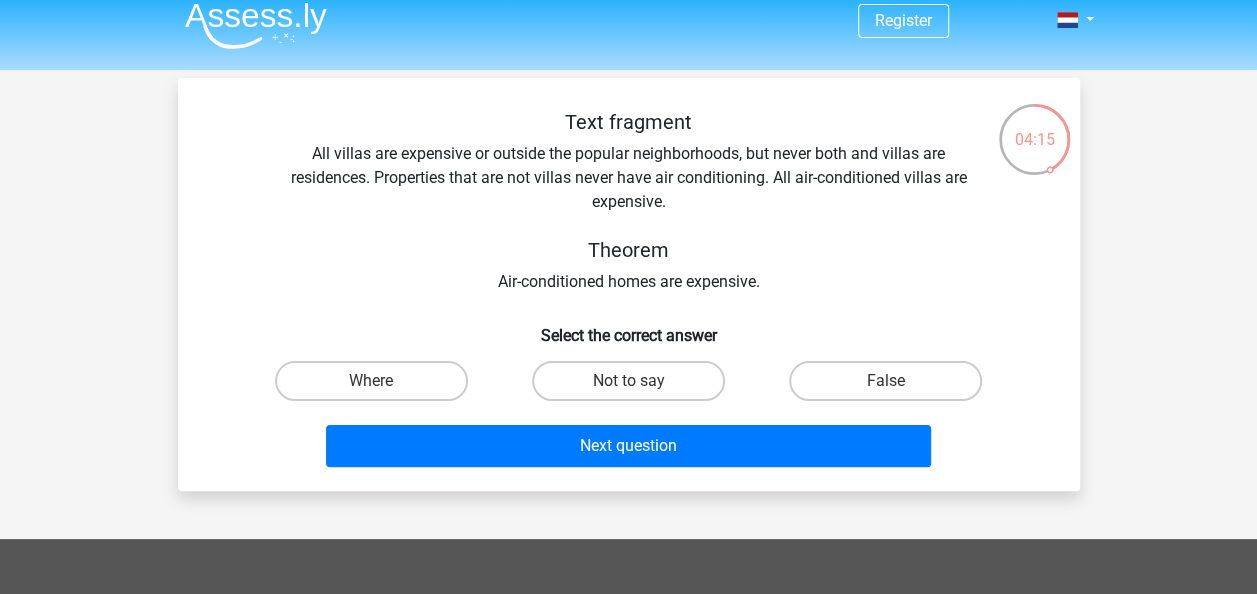 click on "04:15
Vraag 5
van de 12
Categorie:
HRorganizer gratis oefen assessment
Text fragment Theorem Air-conditioned homes are expensive." at bounding box center (629, 284) 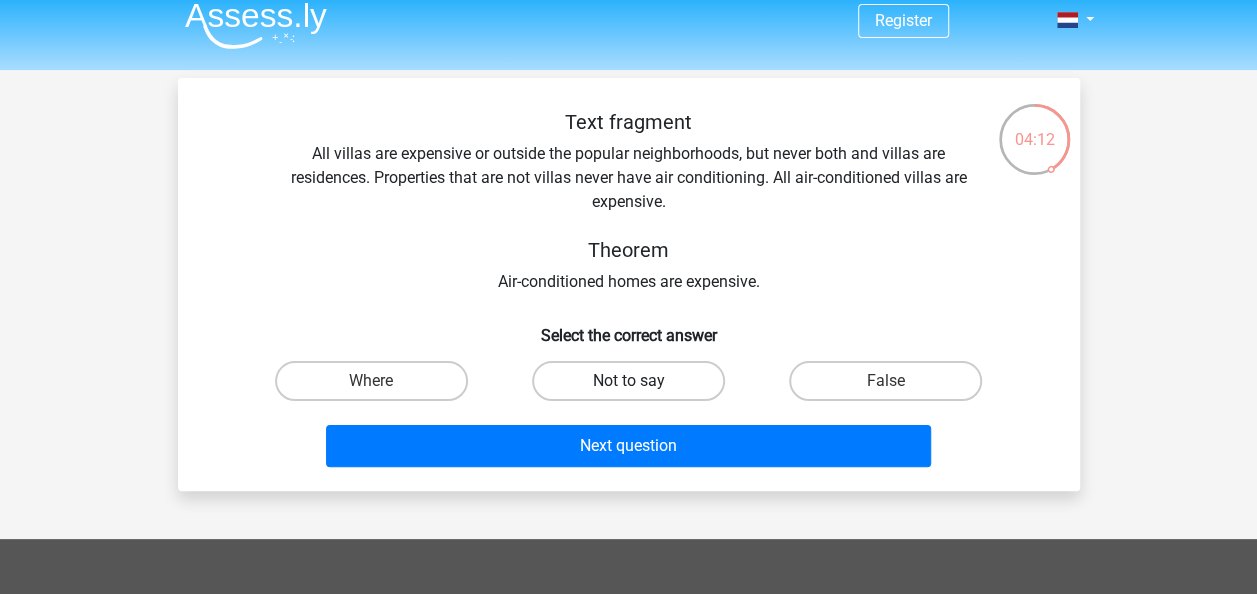 click on "Not to say" at bounding box center [628, 381] 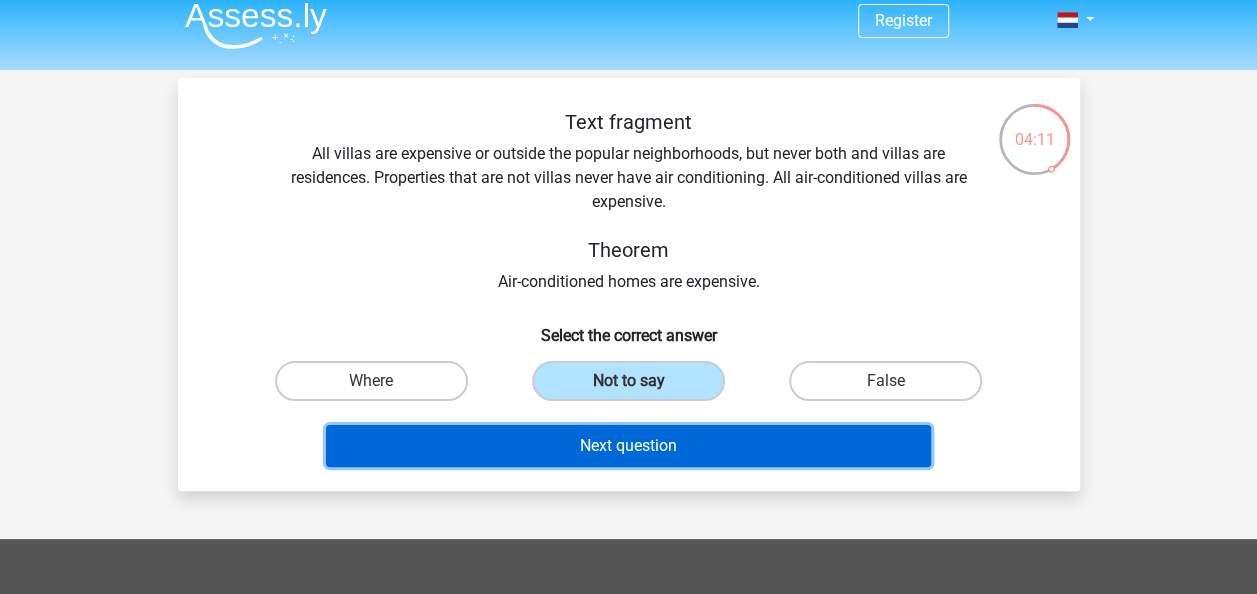 click on "Next question" at bounding box center [628, 446] 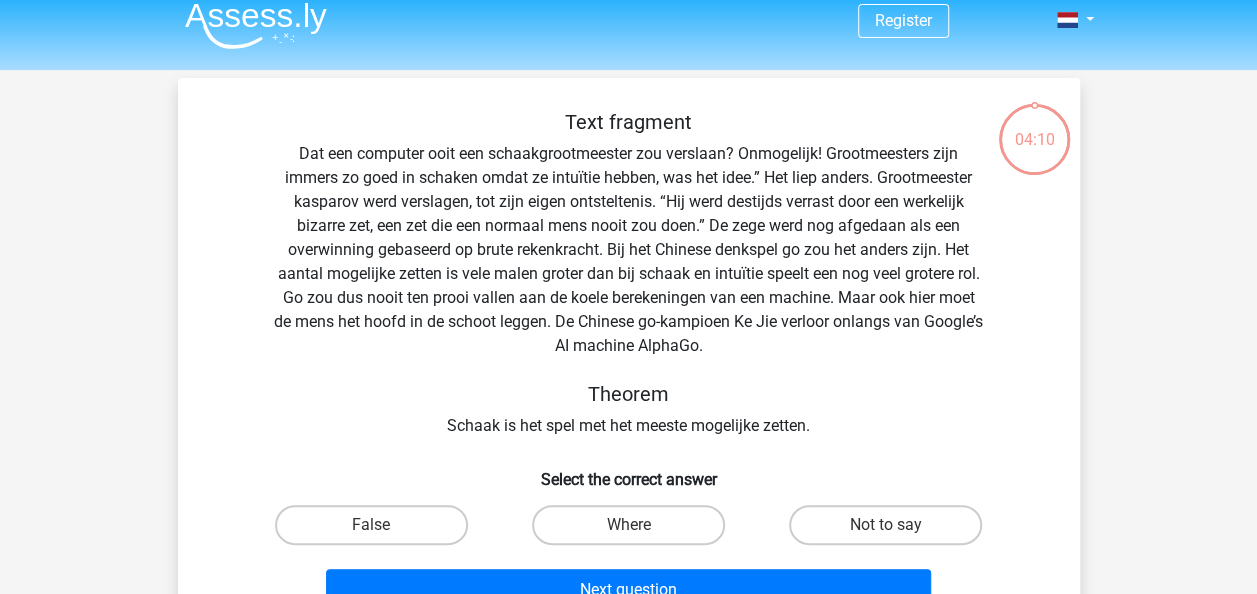 scroll, scrollTop: 92, scrollLeft: 0, axis: vertical 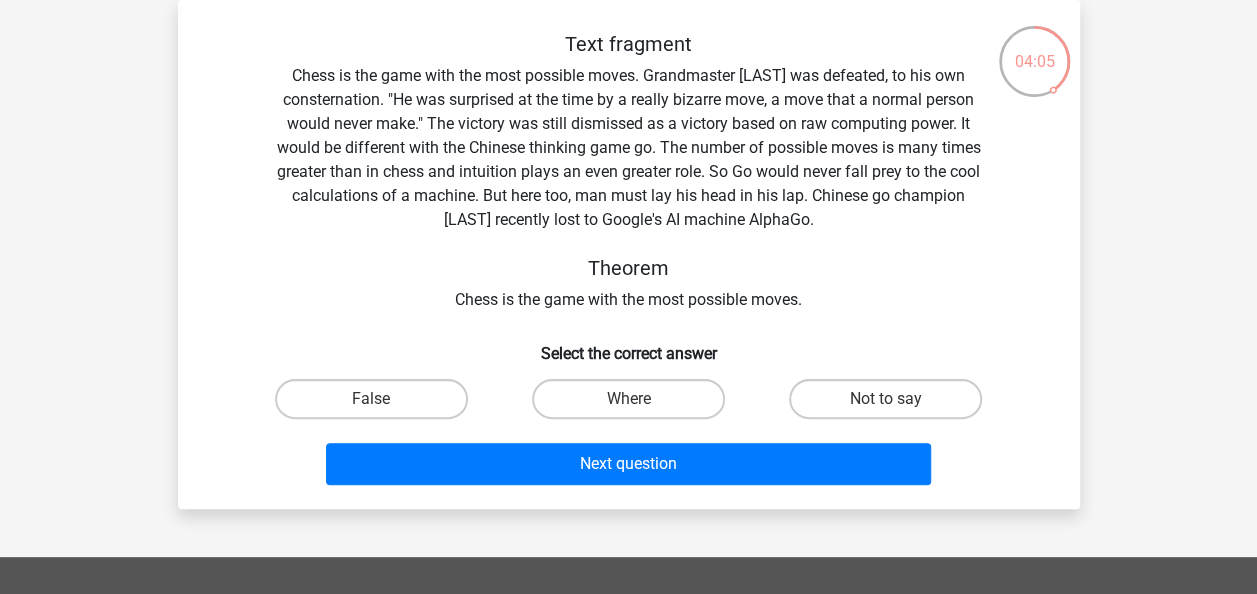 click on "Theorem" at bounding box center [629, 268] 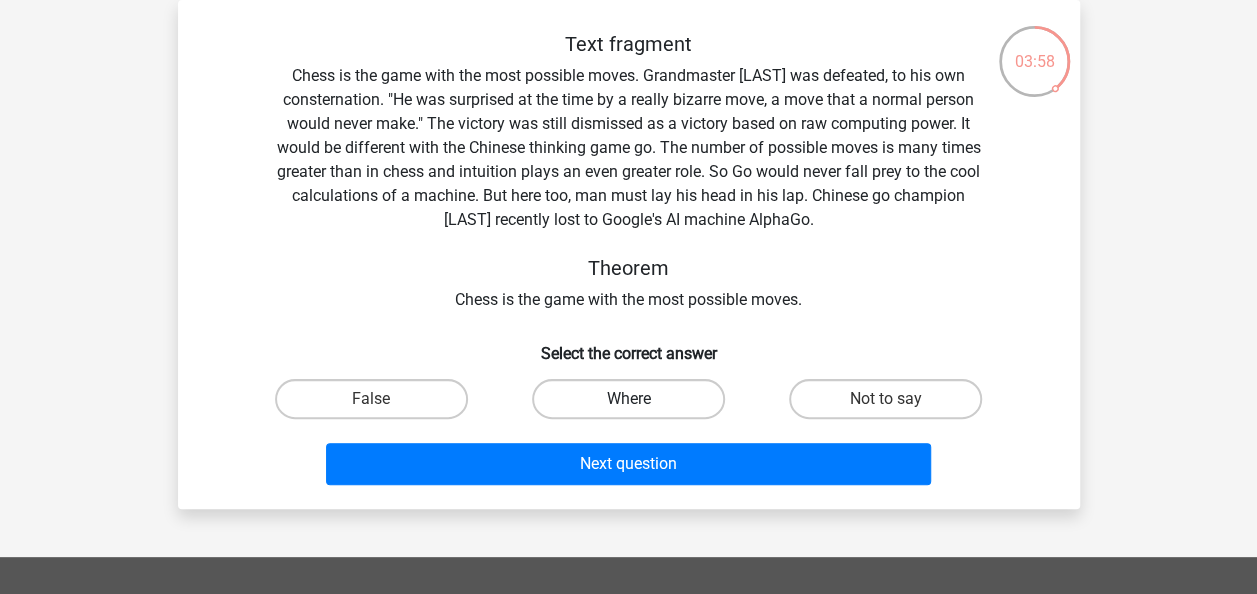 click on "Where" at bounding box center [628, 399] 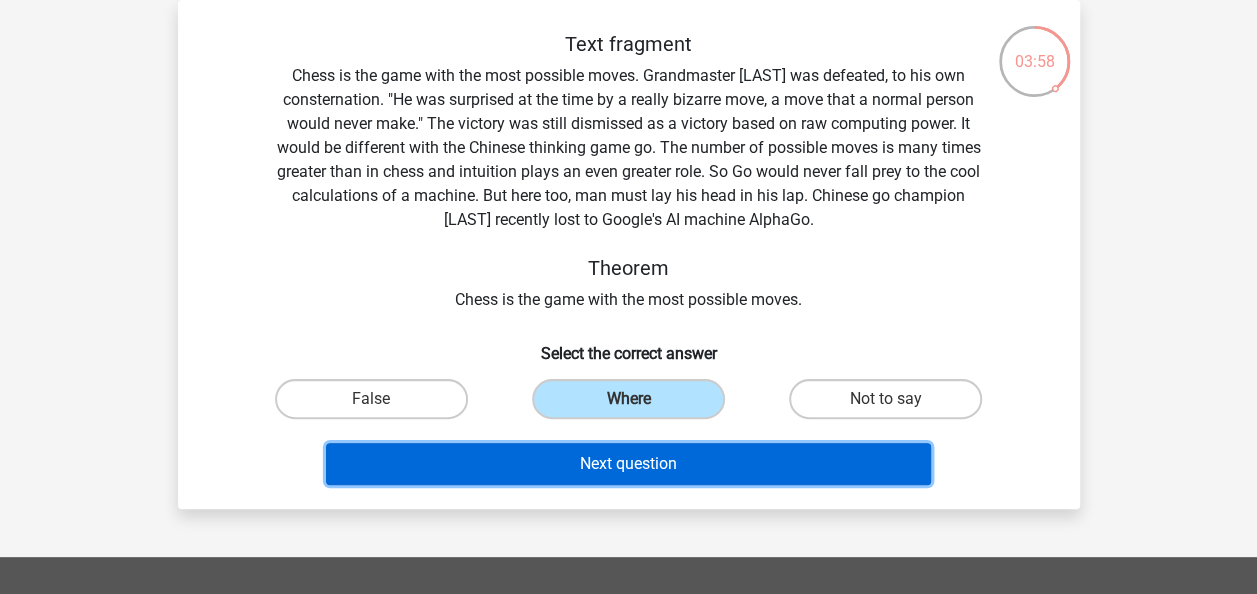 click on "Next question" at bounding box center [628, 464] 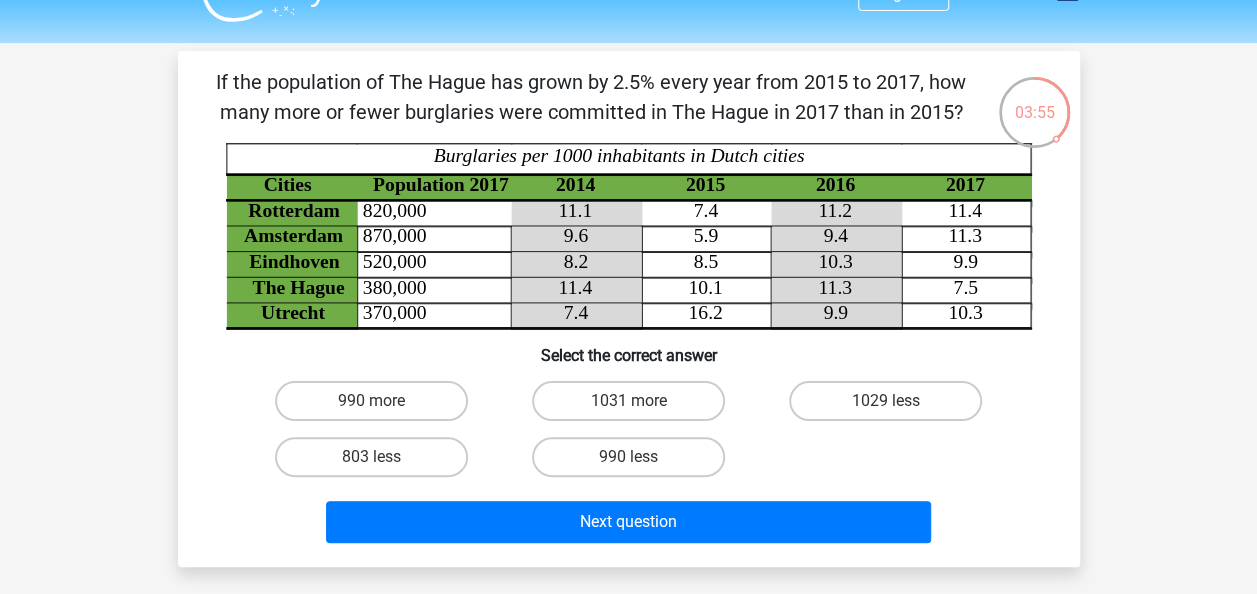 scroll, scrollTop: 38, scrollLeft: 0, axis: vertical 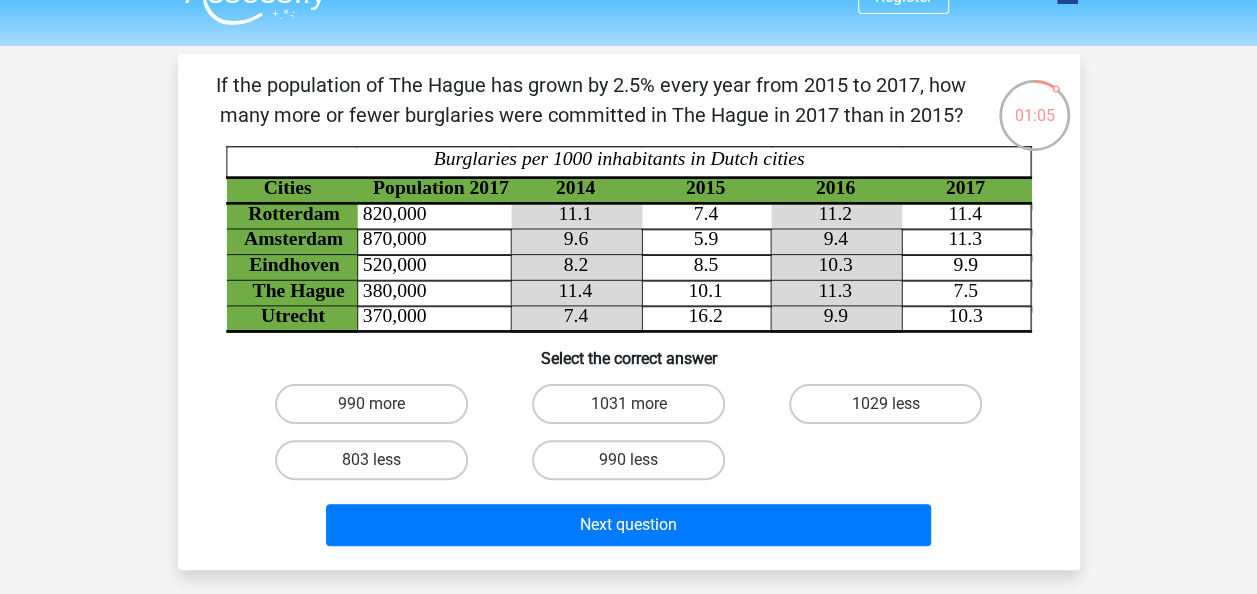 click on "Register" at bounding box center [628, 554] 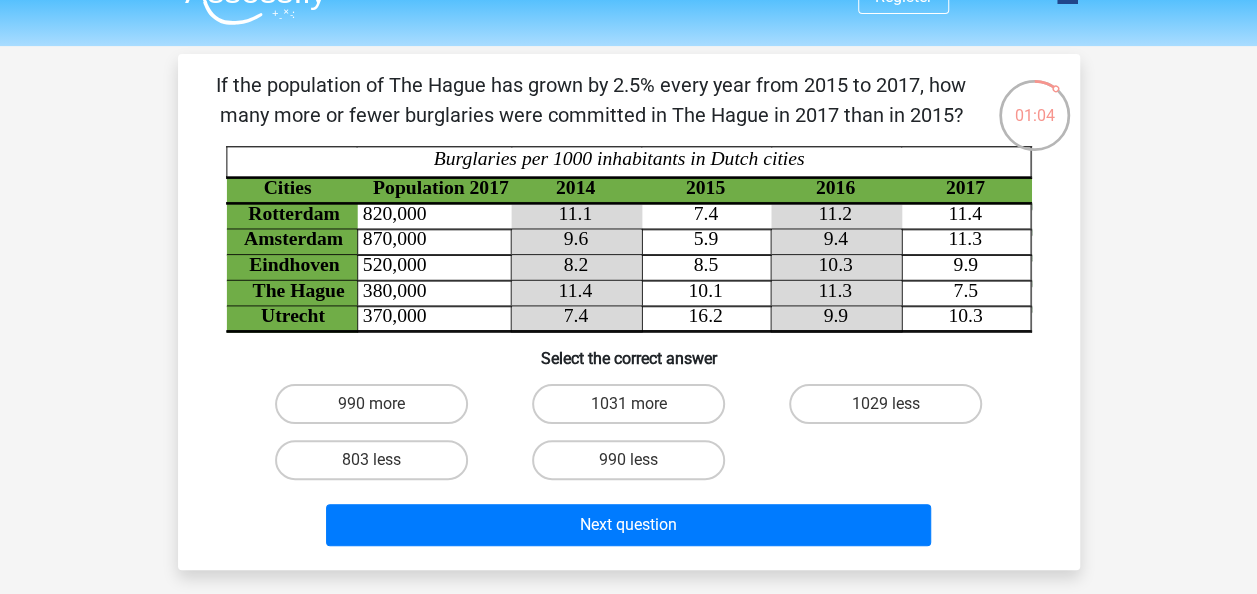 click on "If the population of The Hague has grown by 2.5% every year from 2015 to 2017, how many more or fewer burglaries were committed in The Hague in 2017 than in 2015?
Cities Population 2017 2014 2015 2016 2017 Rotterdam 820,000 11.1 7.4 11.2 11.4 Amsterdam 870,000 9.6 5.9 9.4 11.3 Eindhoven 520,000 8.2 8.5 10.3 9.9 The Hague 380,000 11.4 10.1 11.3 7.5 Utrecht 370,000 7.4 16.2 9.9 10.3 Burglaries per 1000 inhabitants in Dutch cities
Select the correct answer
990 more
1031 more
1029 less" at bounding box center (629, 312) 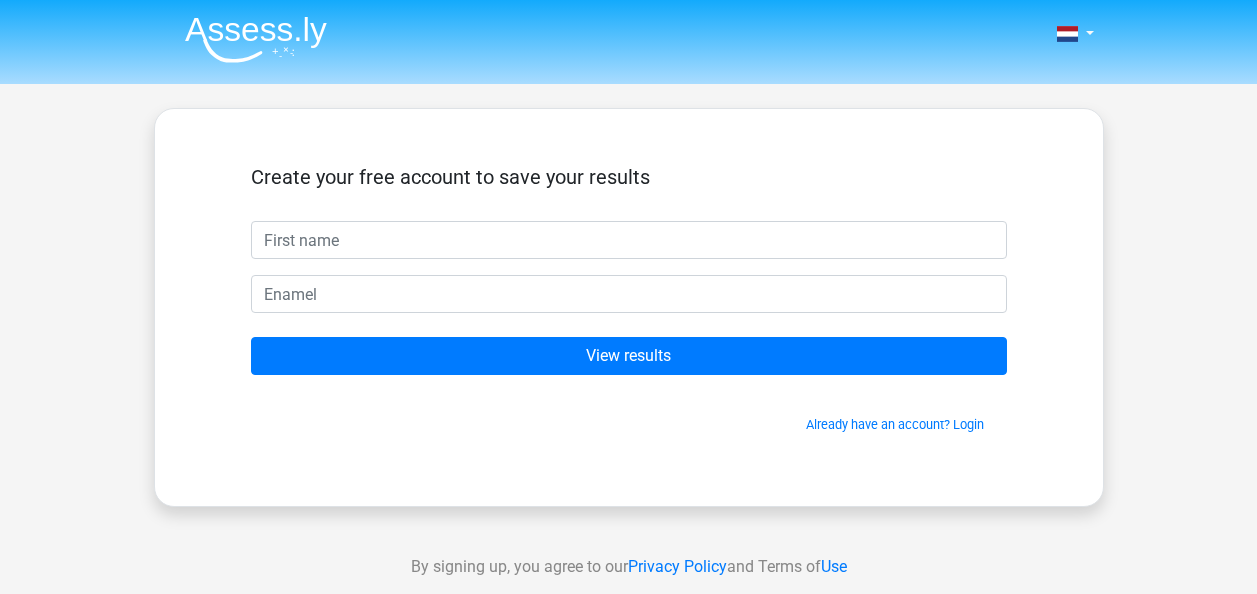 scroll, scrollTop: 0, scrollLeft: 0, axis: both 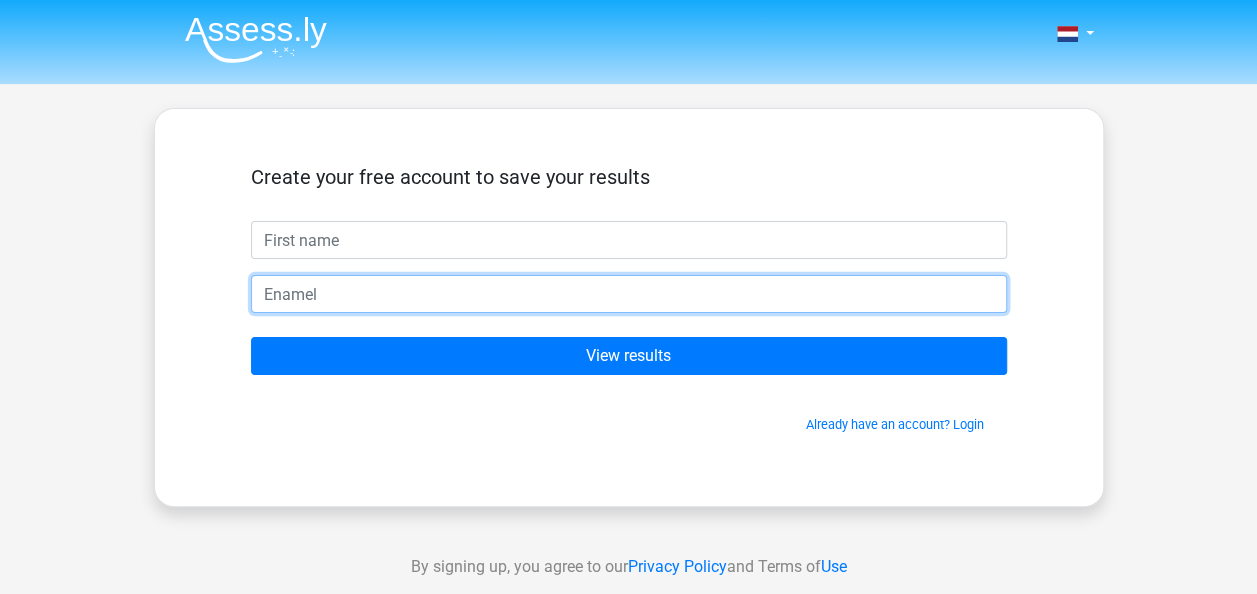 click at bounding box center [629, 294] 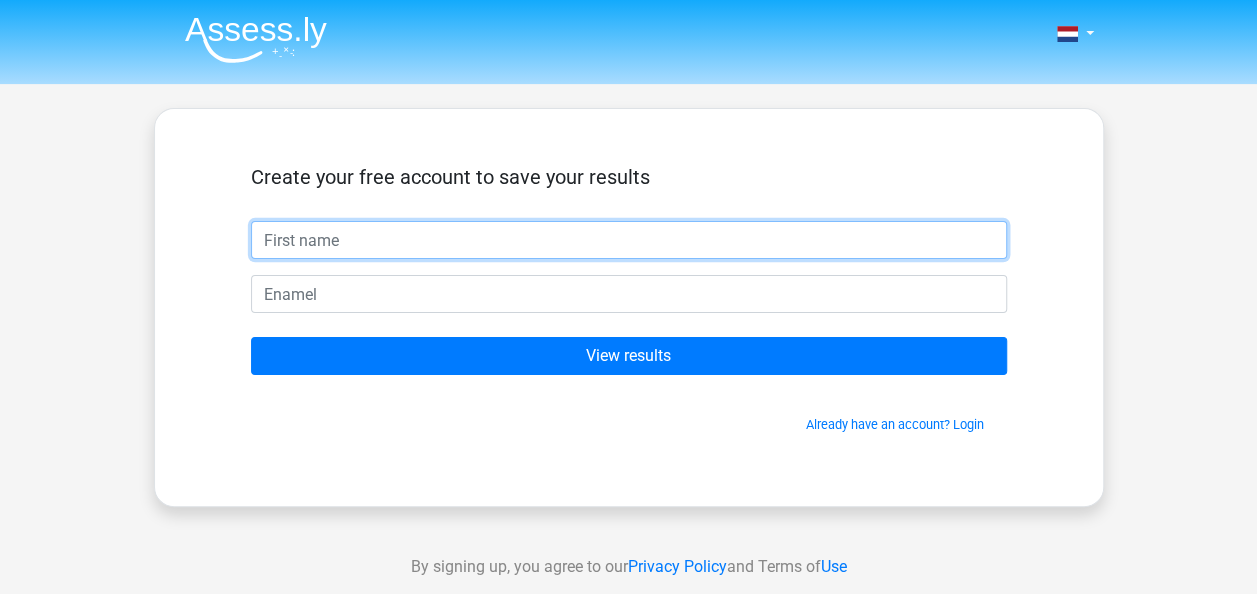 click at bounding box center (629, 240) 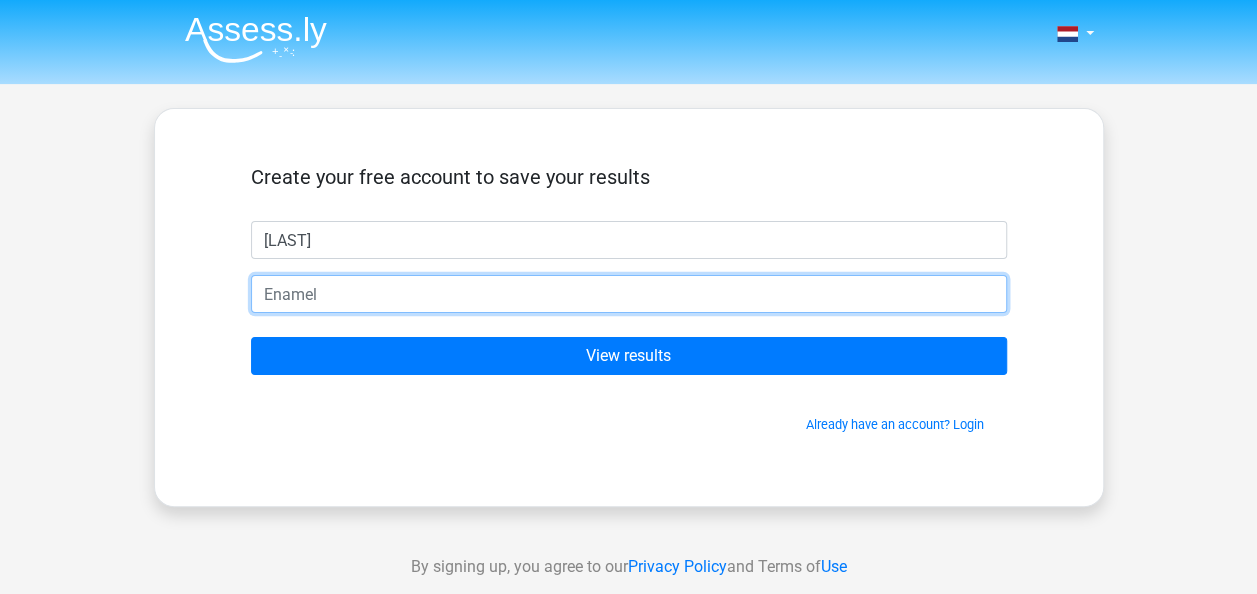 click at bounding box center (629, 294) 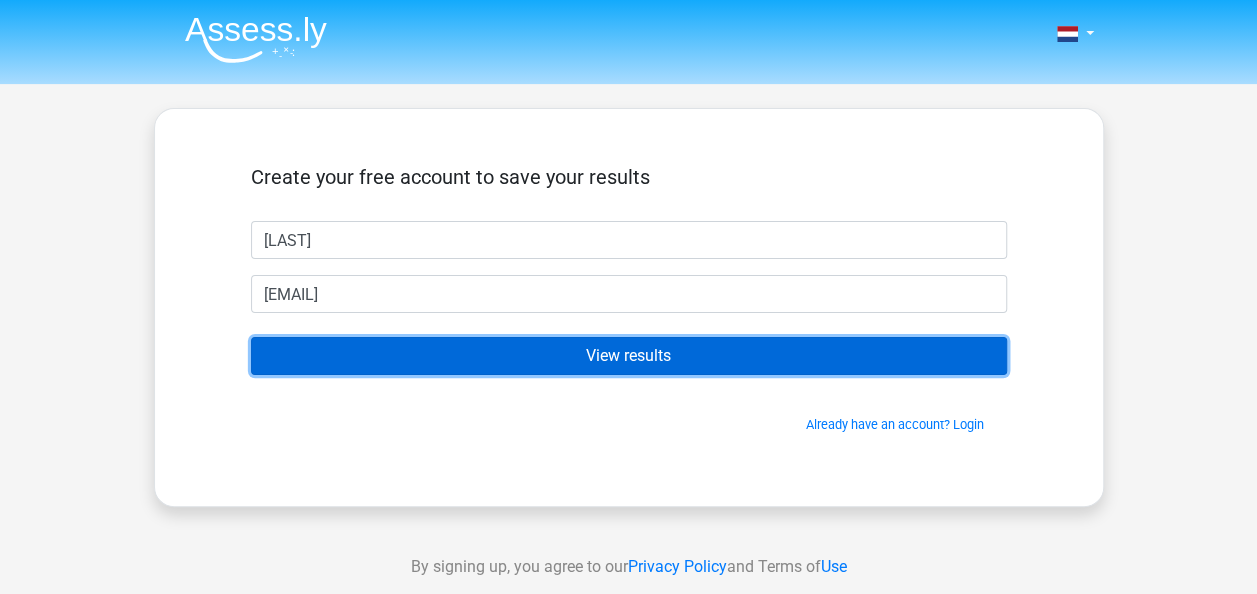 click on "View results" at bounding box center [629, 356] 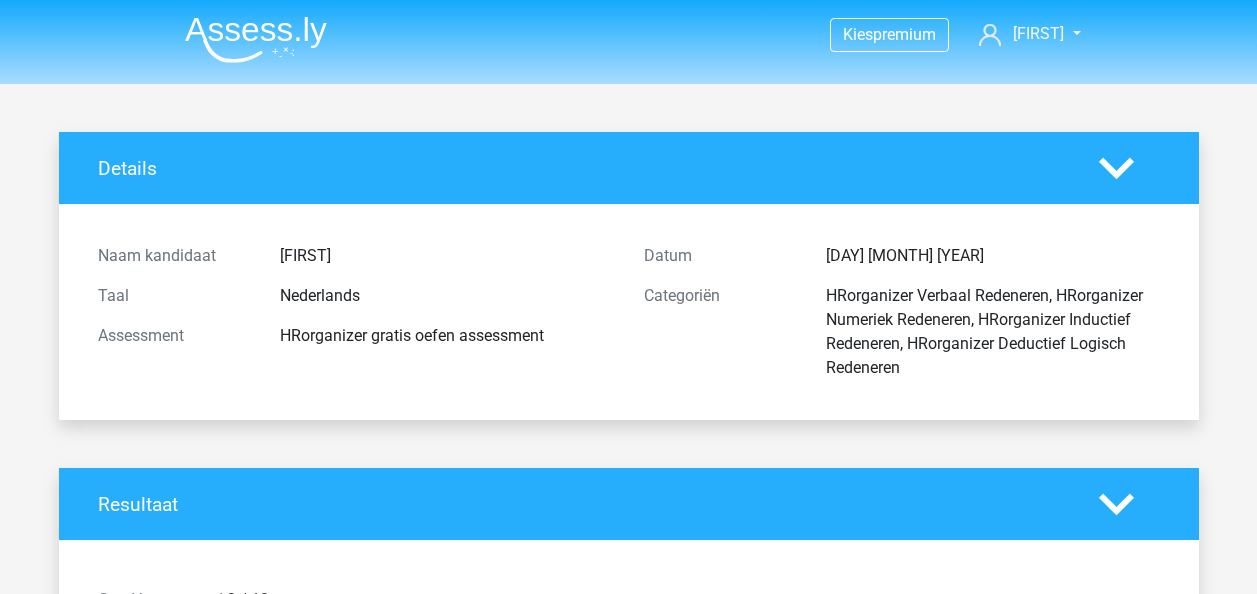 scroll, scrollTop: 0, scrollLeft: 0, axis: both 